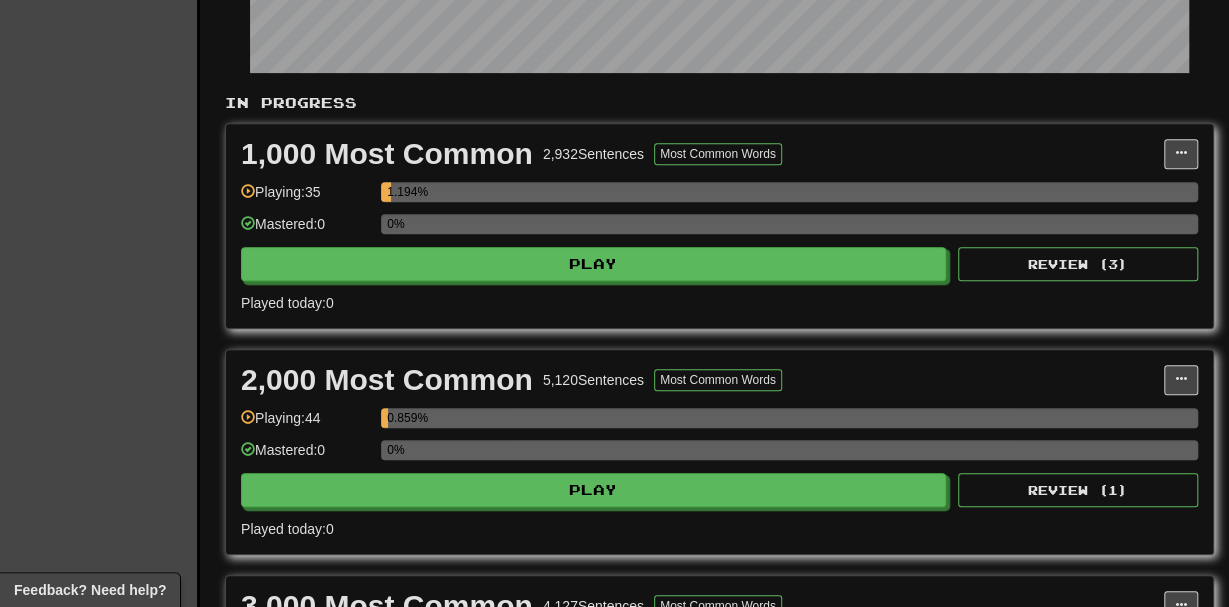 scroll, scrollTop: 0, scrollLeft: 0, axis: both 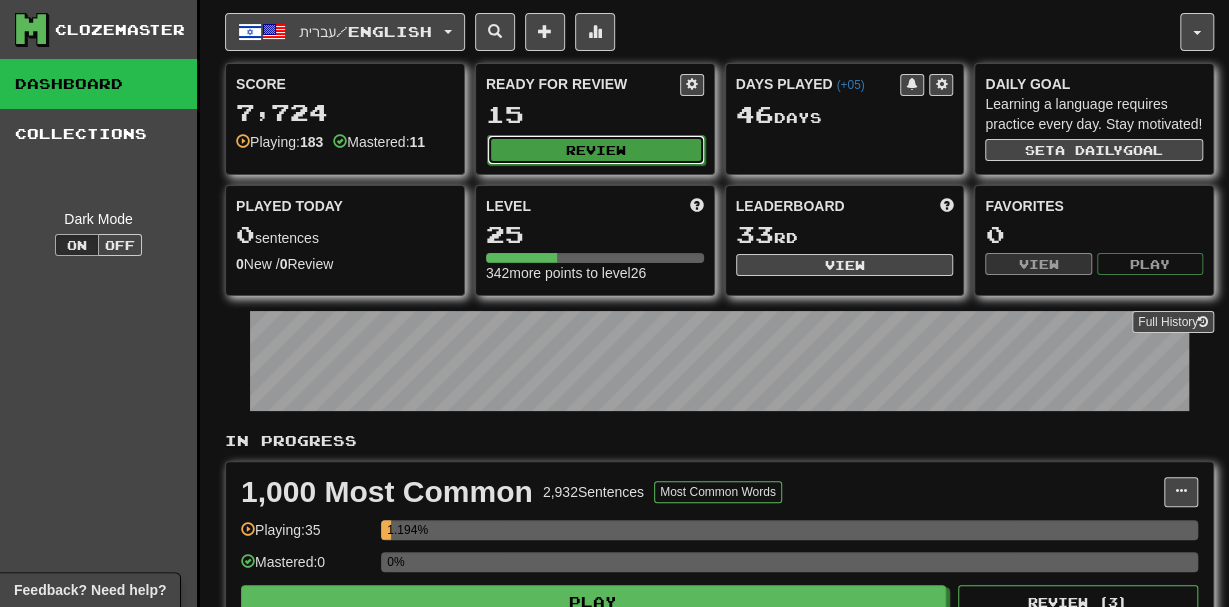 click on "Review" 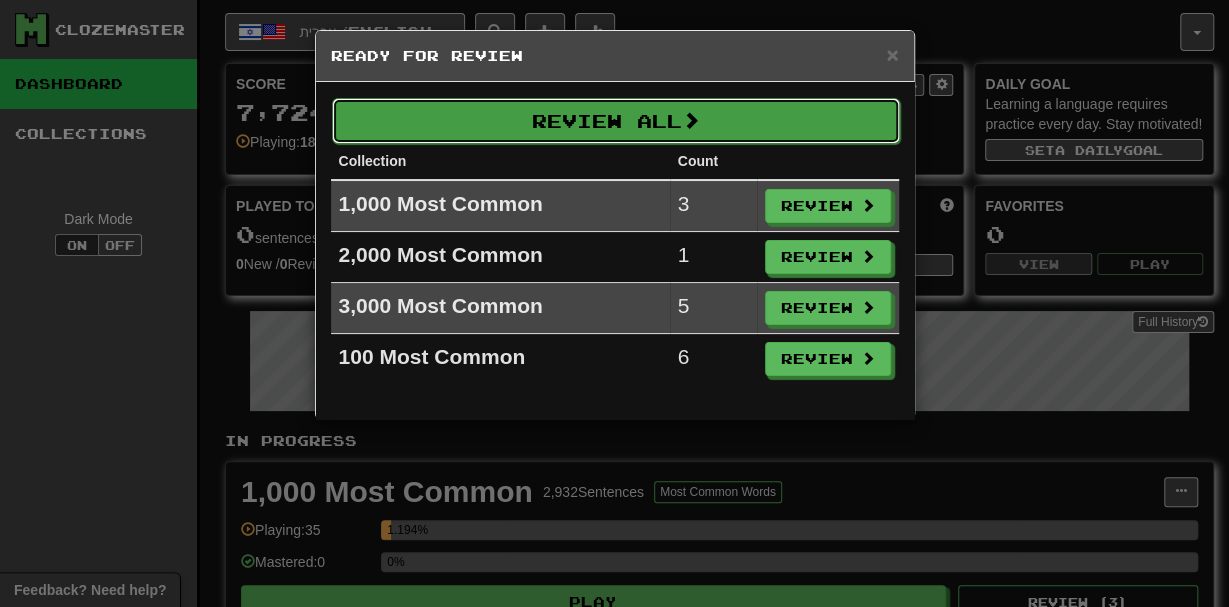 click on "Review All" at bounding box center (616, 121) 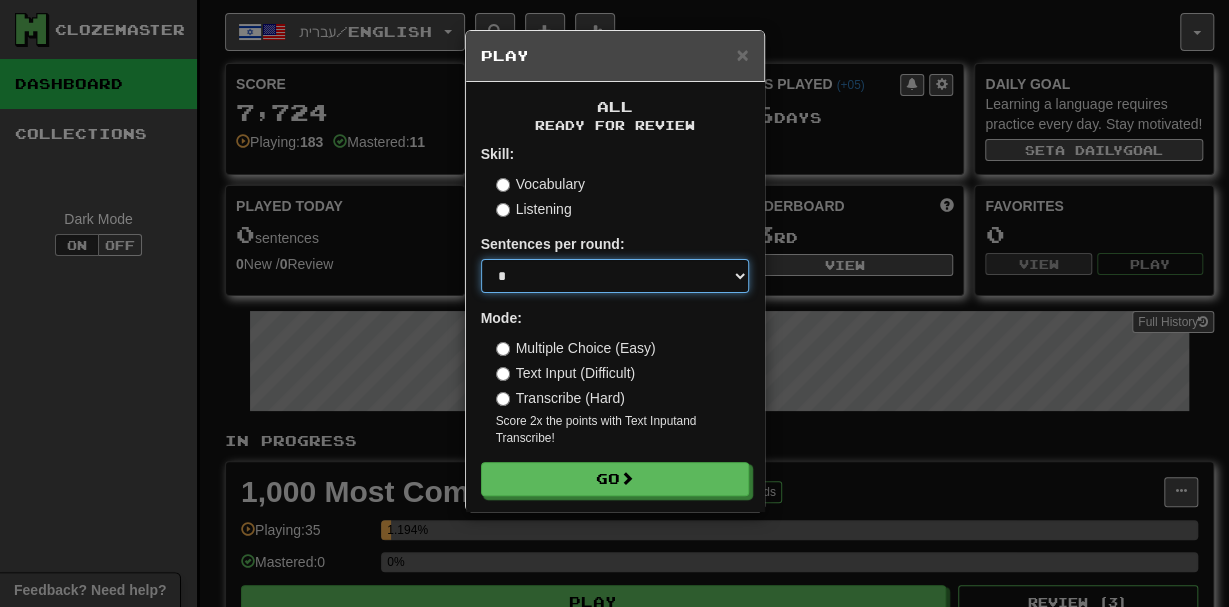 click on "* ** ** ** ** ** *** ********" at bounding box center [615, 276] 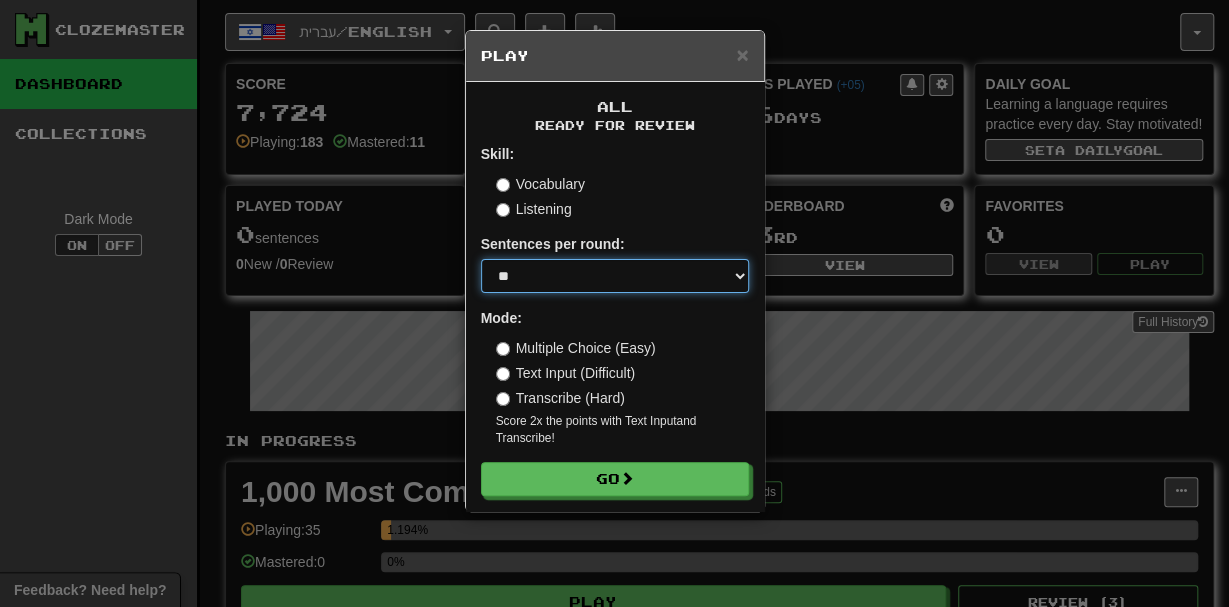 click on "**" at bounding box center [0, 0] 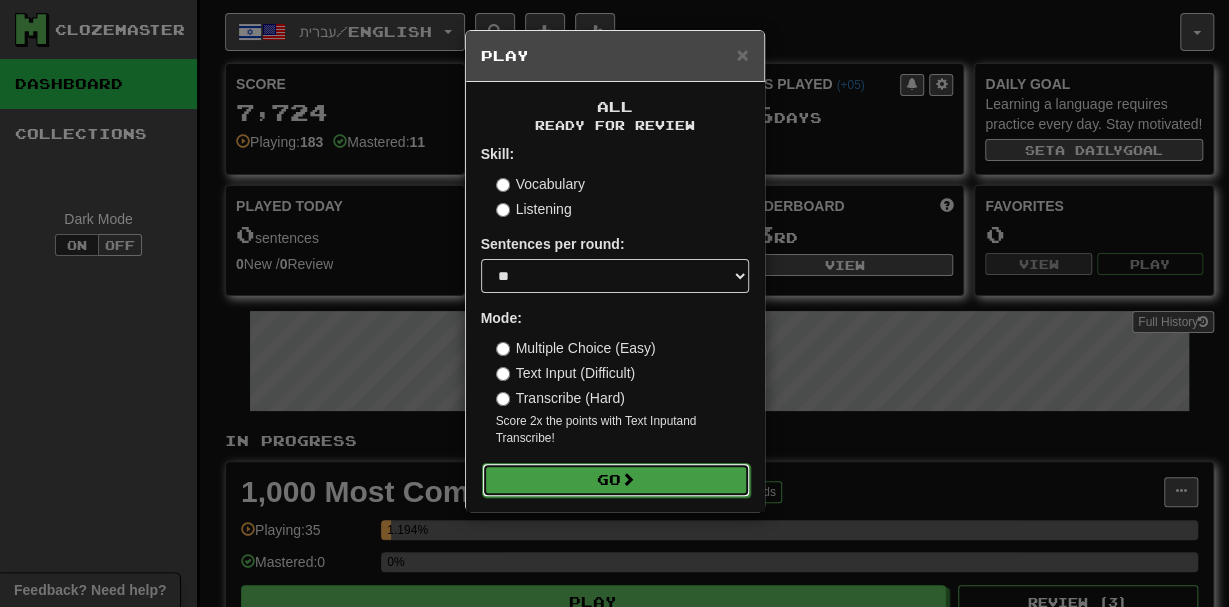 click on "Go" at bounding box center [616, 480] 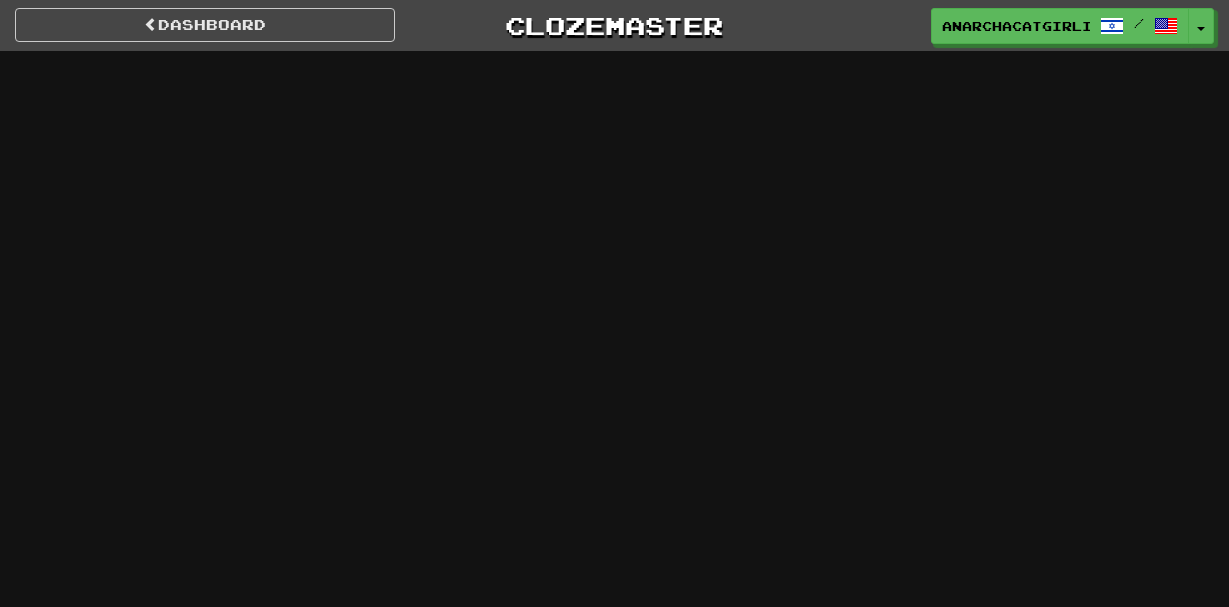 scroll, scrollTop: 0, scrollLeft: 0, axis: both 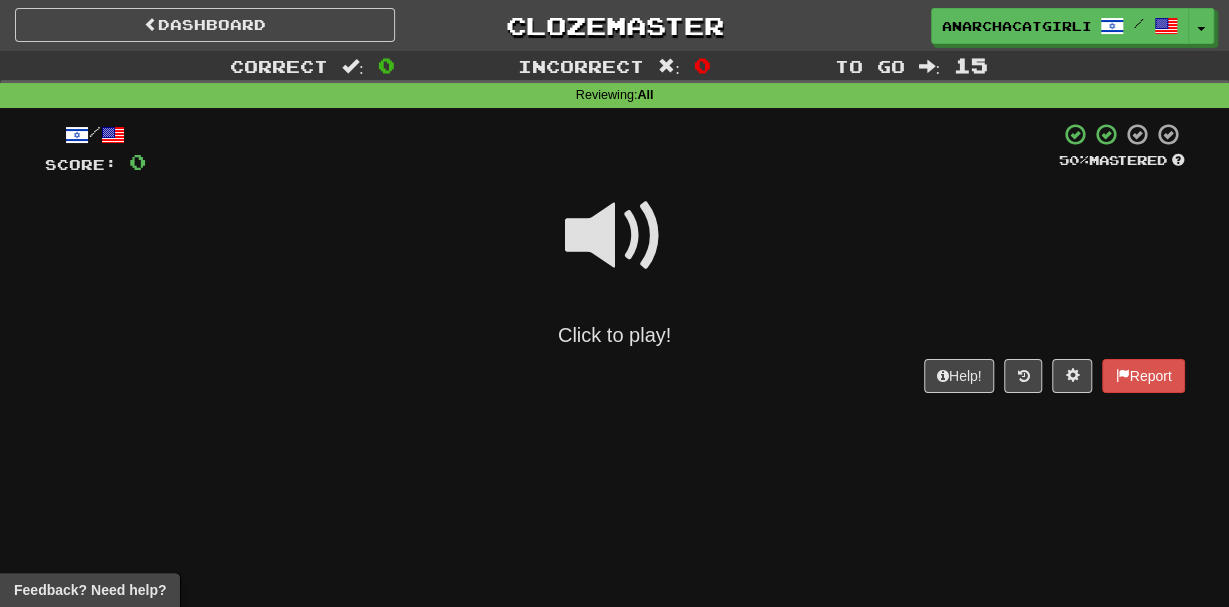 click at bounding box center [615, 236] 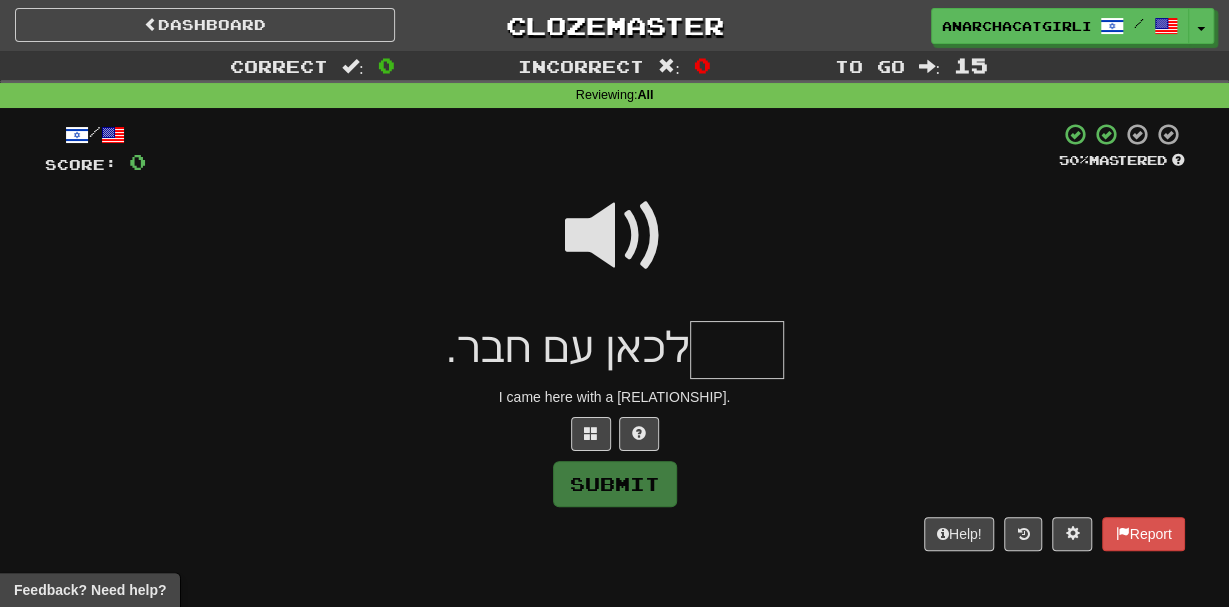 type on "*" 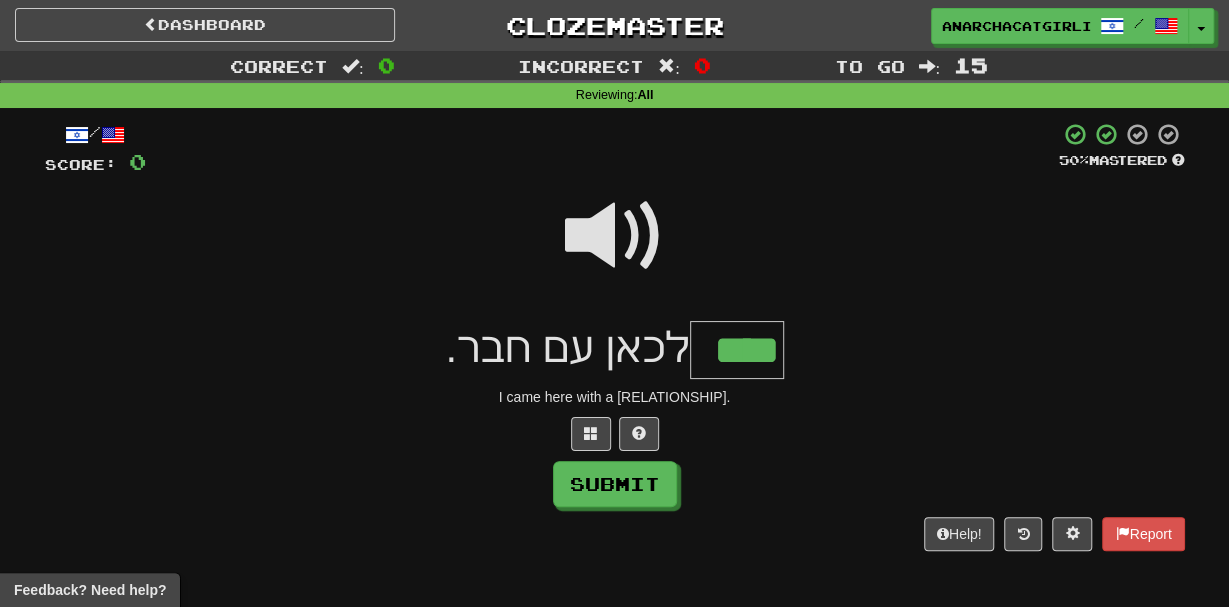 type on "****" 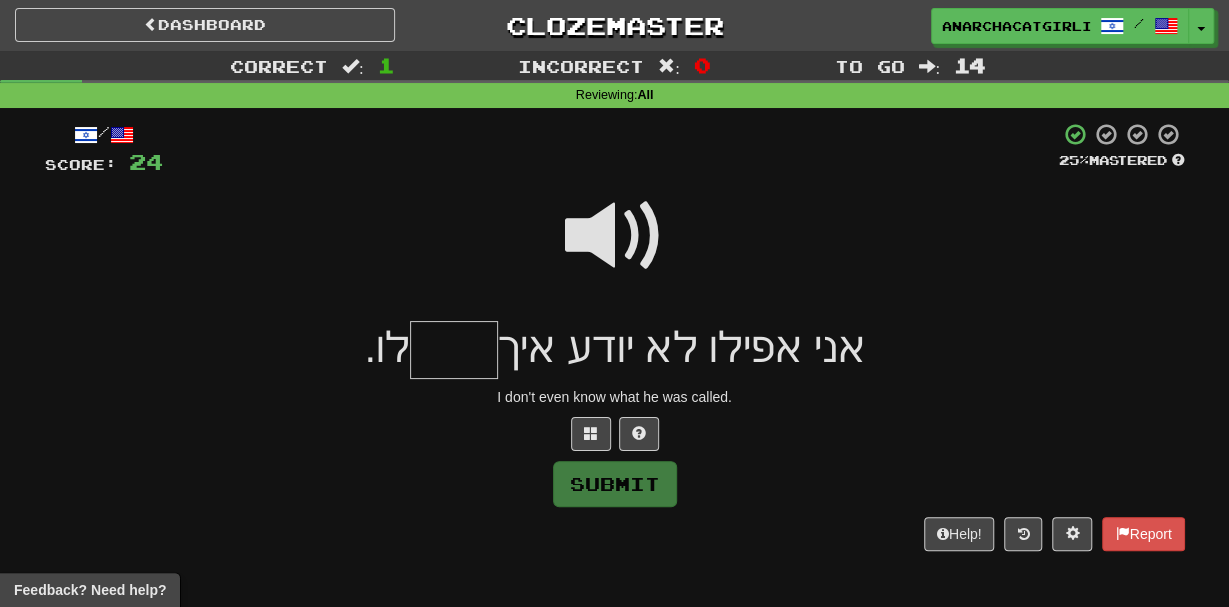 type on "*" 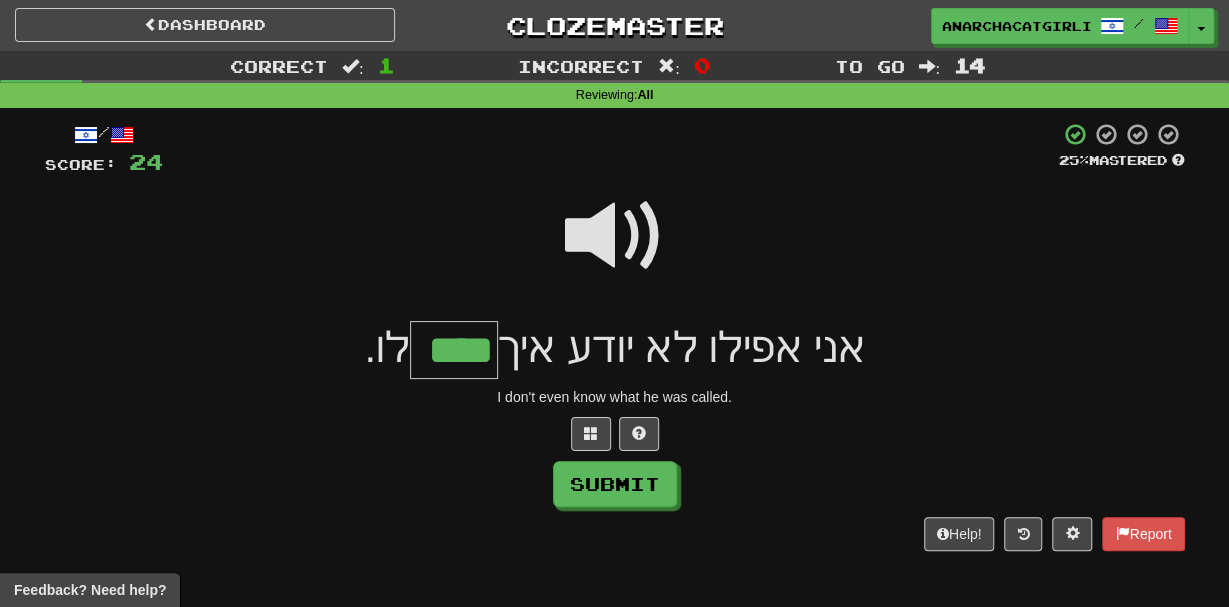 type on "****" 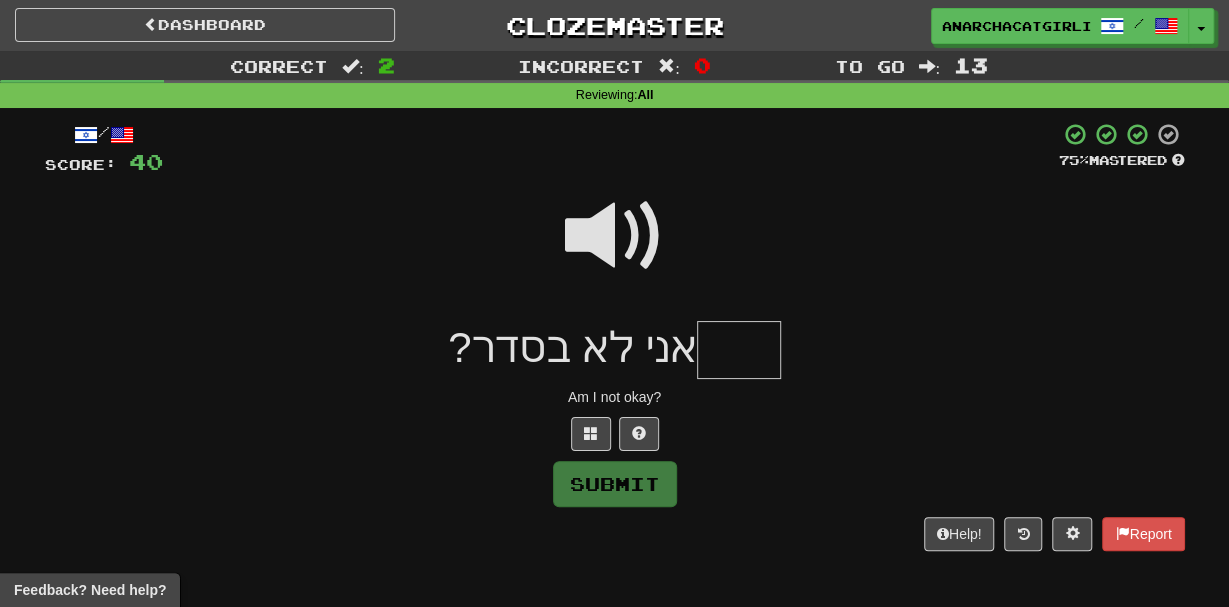 type on "*" 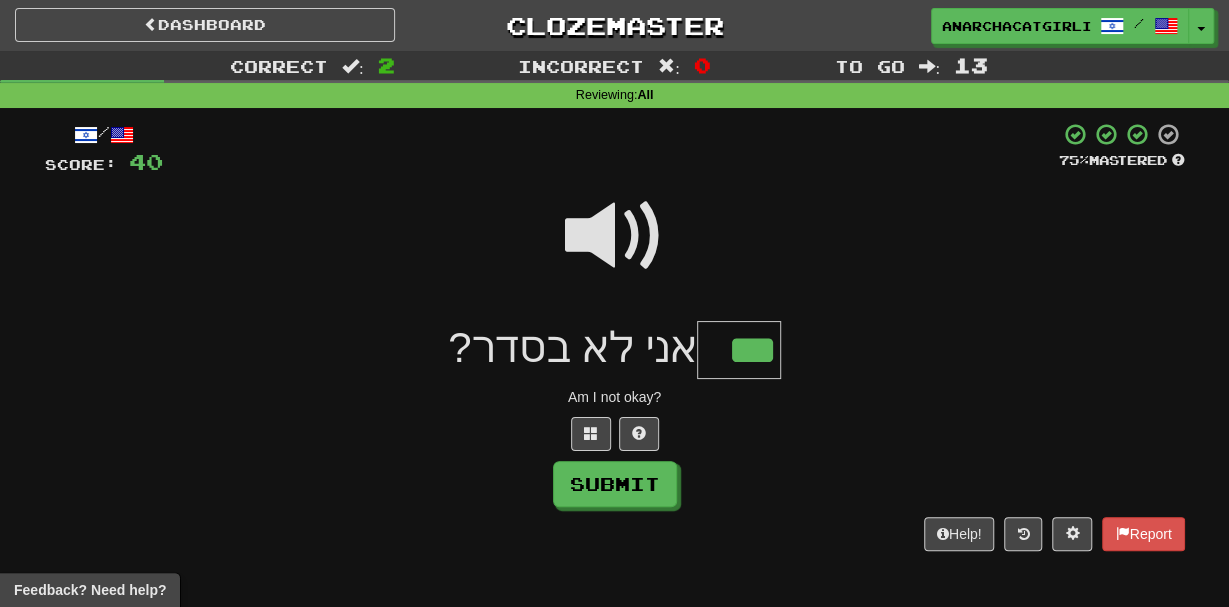 type on "***" 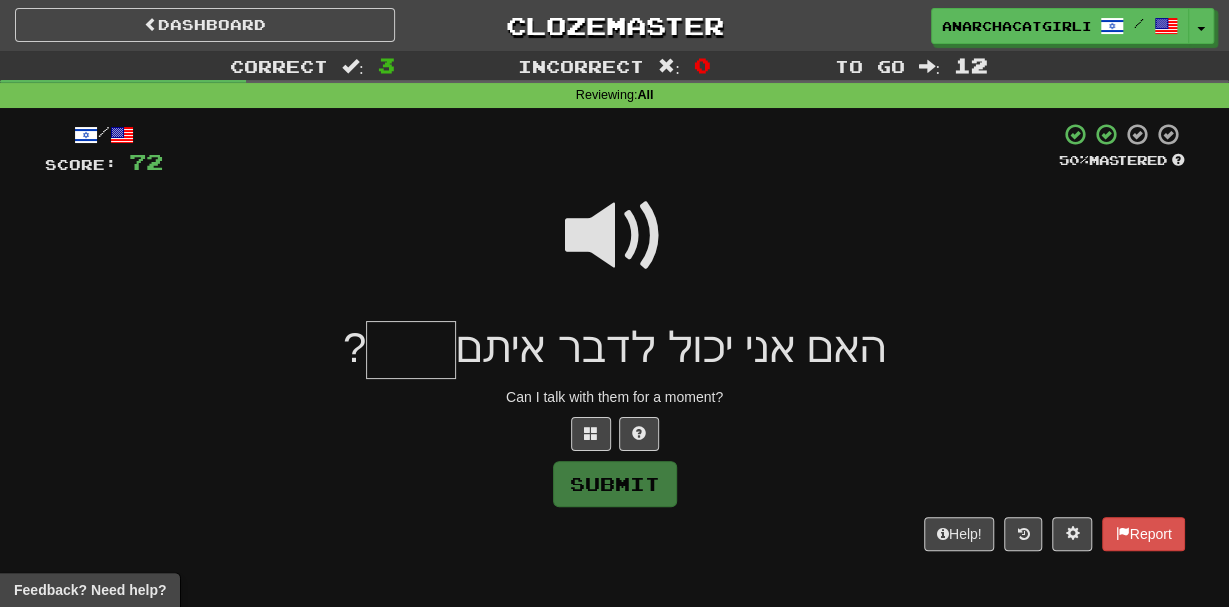 click at bounding box center [615, 236] 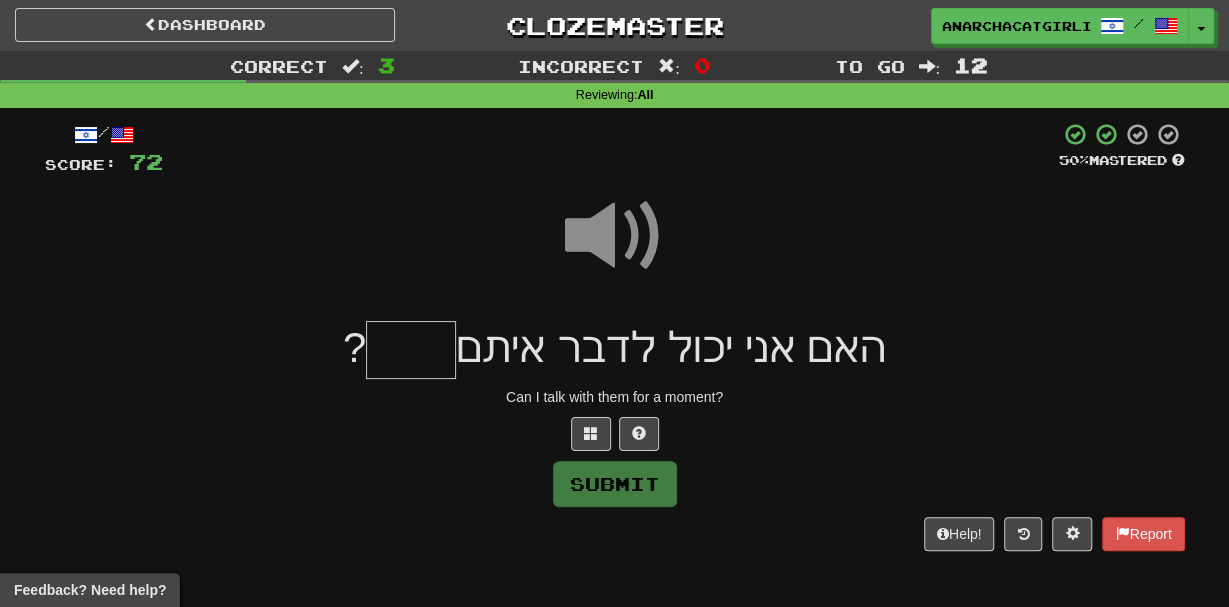 click at bounding box center [411, 350] 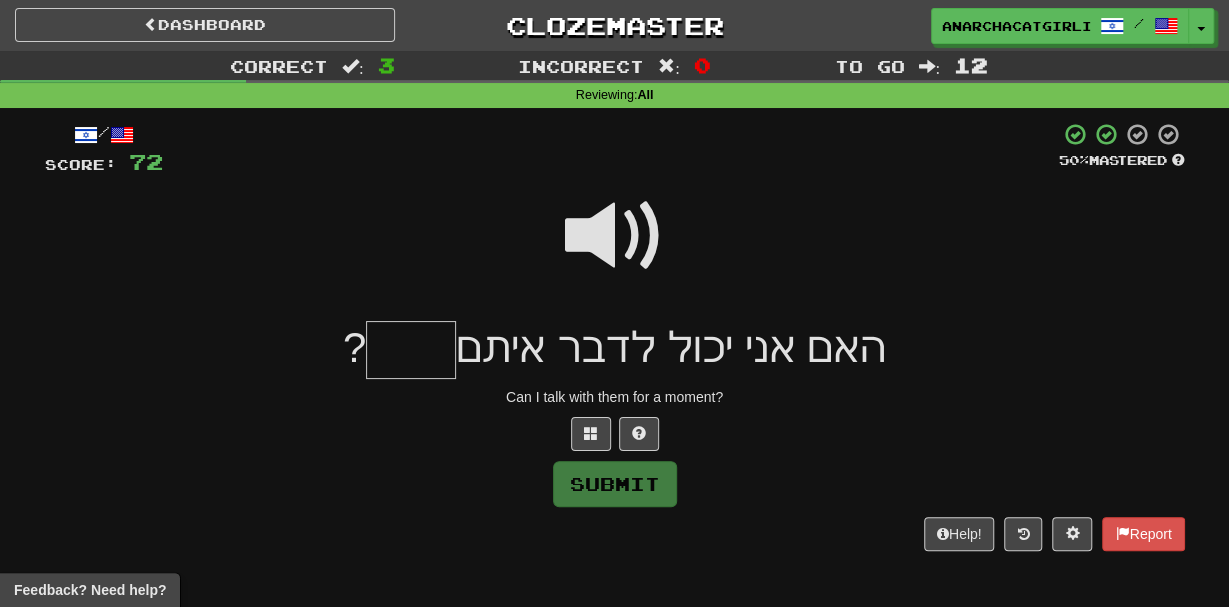 type on "*" 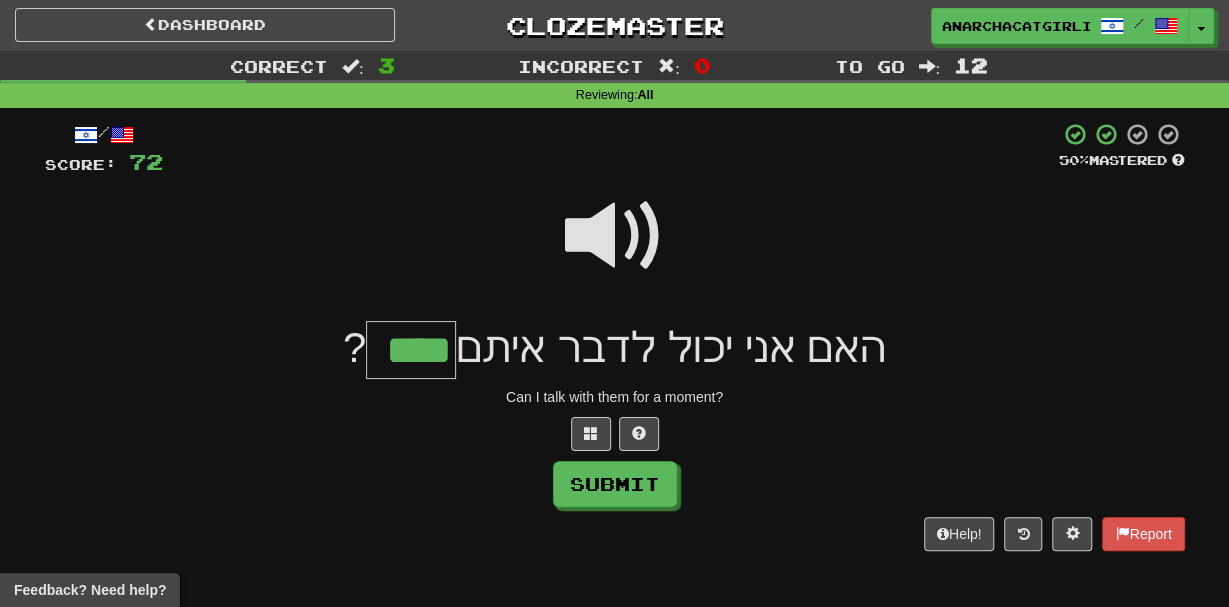 type on "****" 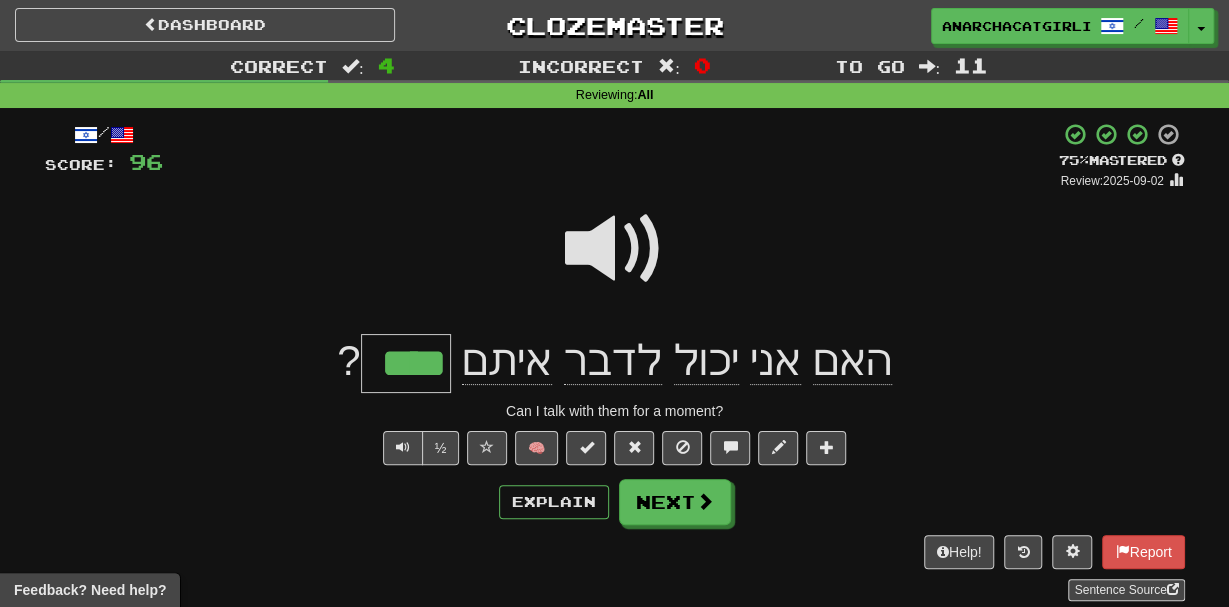 click on "איתם" 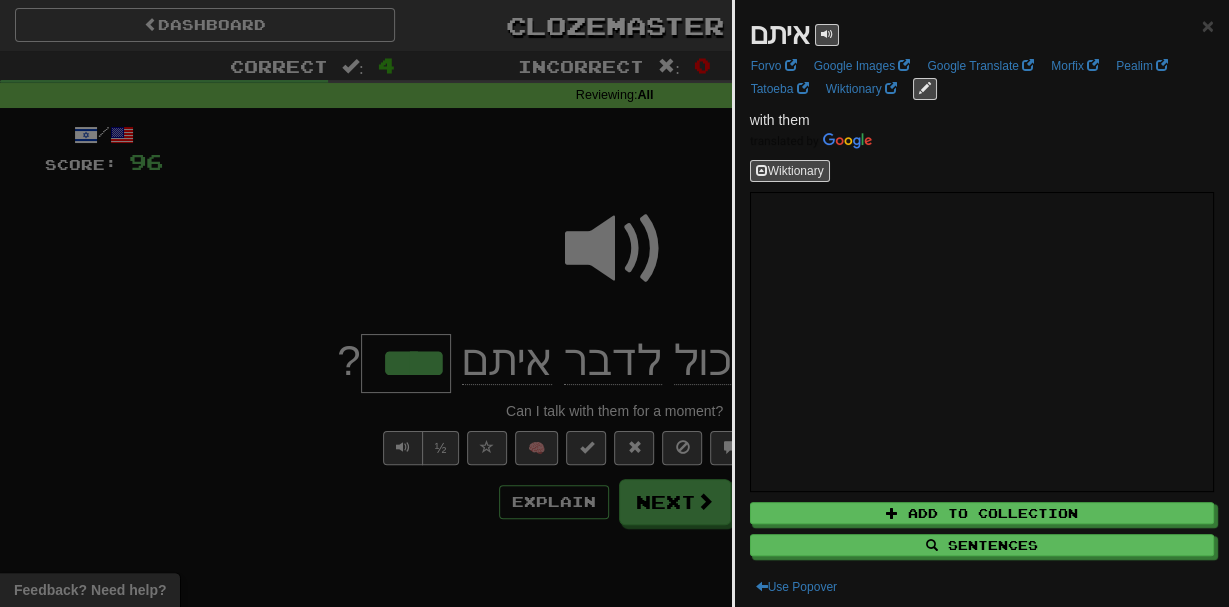click at bounding box center (614, 303) 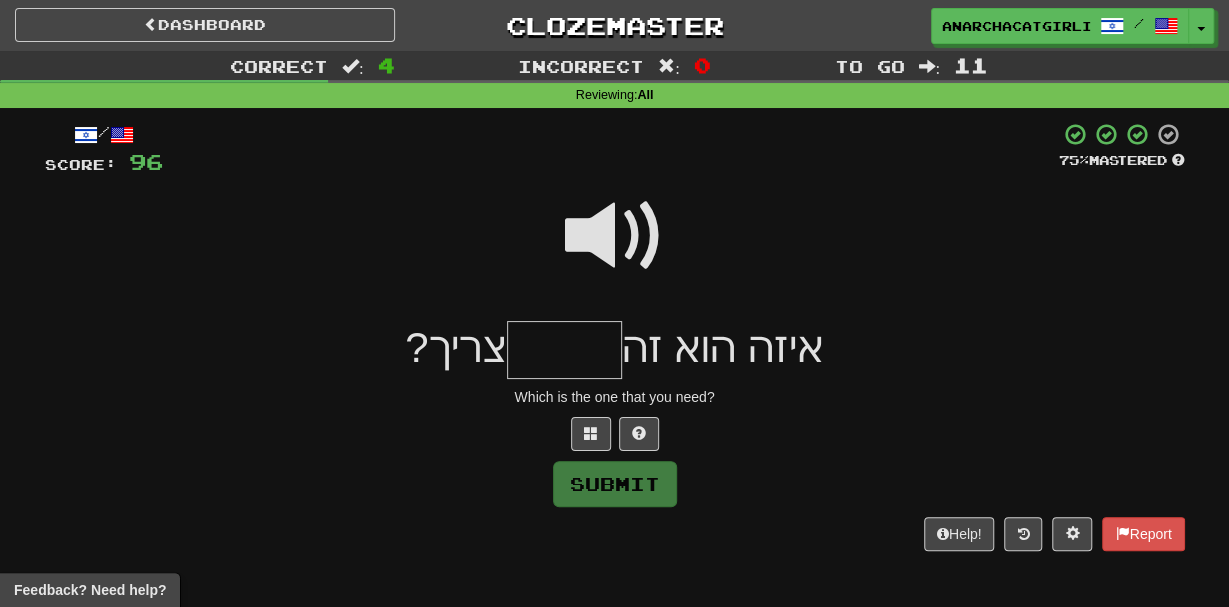click at bounding box center [615, 236] 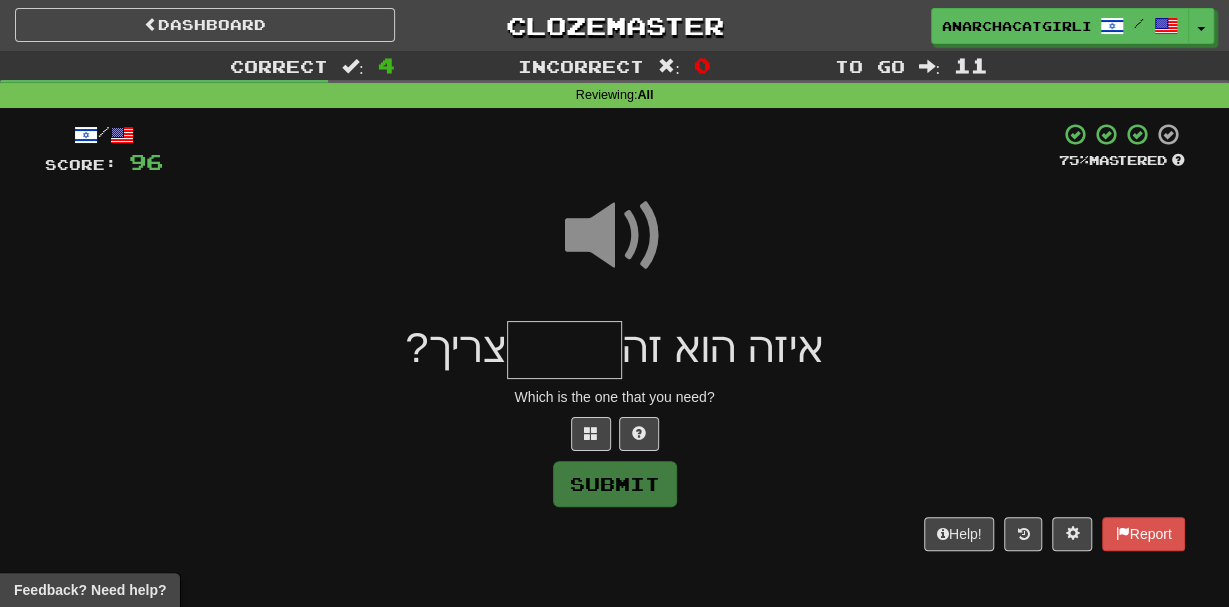 click at bounding box center [564, 350] 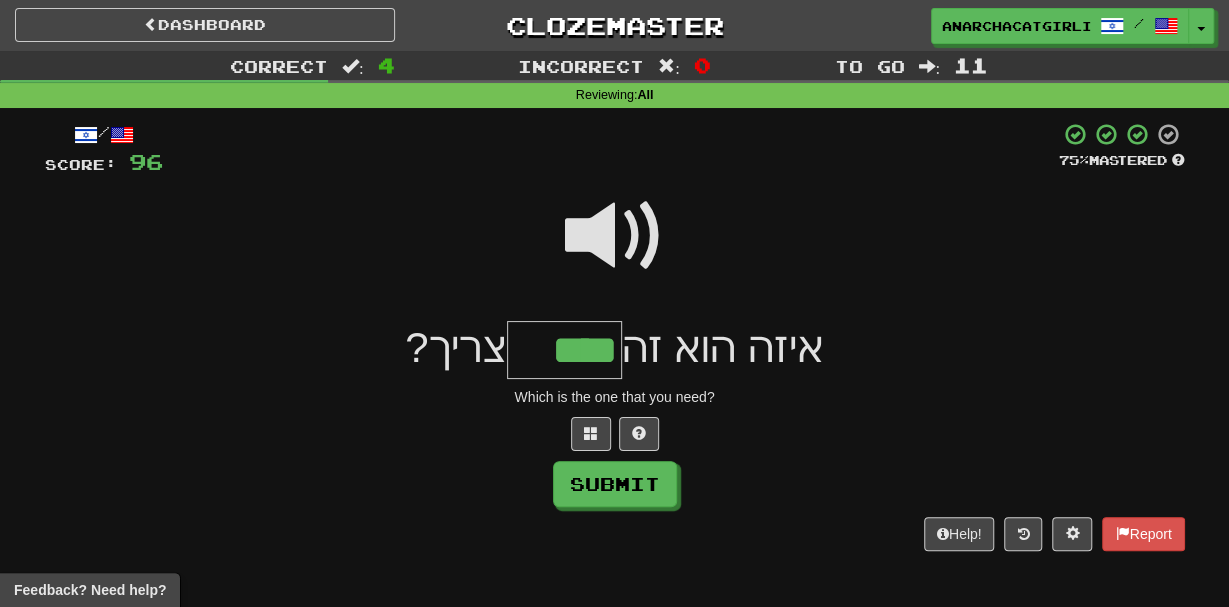 type on "****" 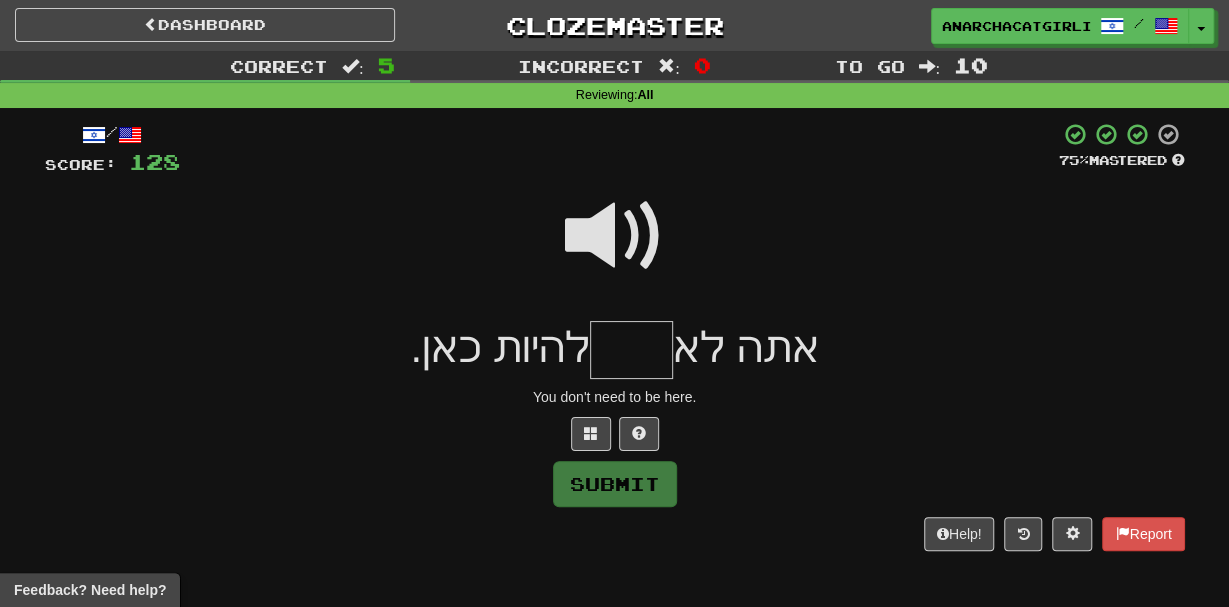 type on "*" 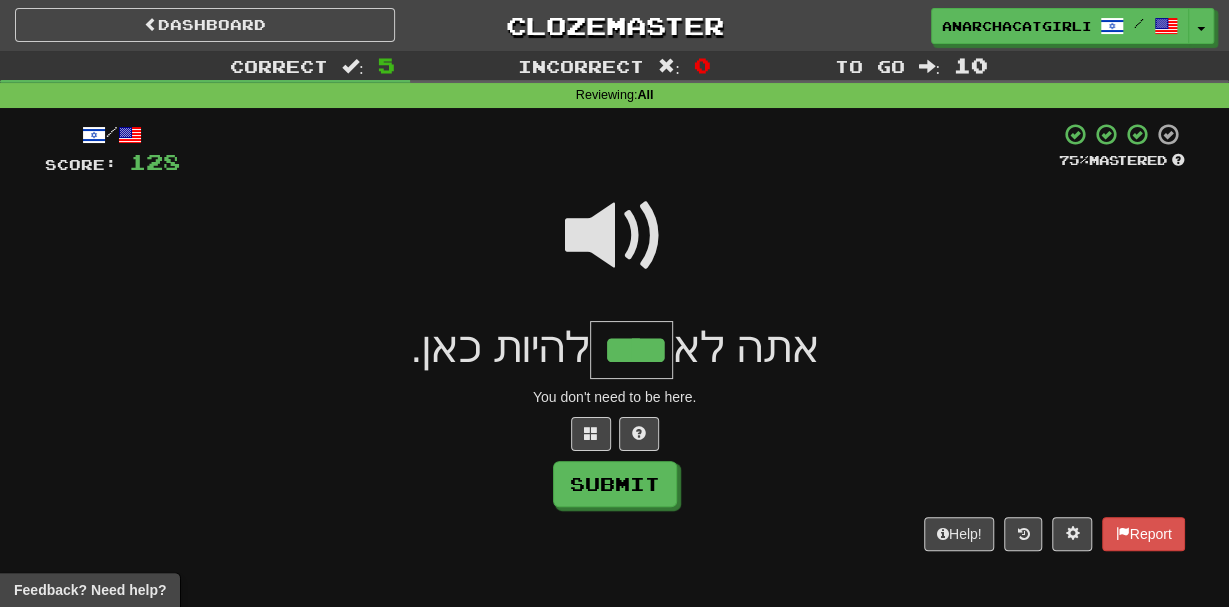 type on "****" 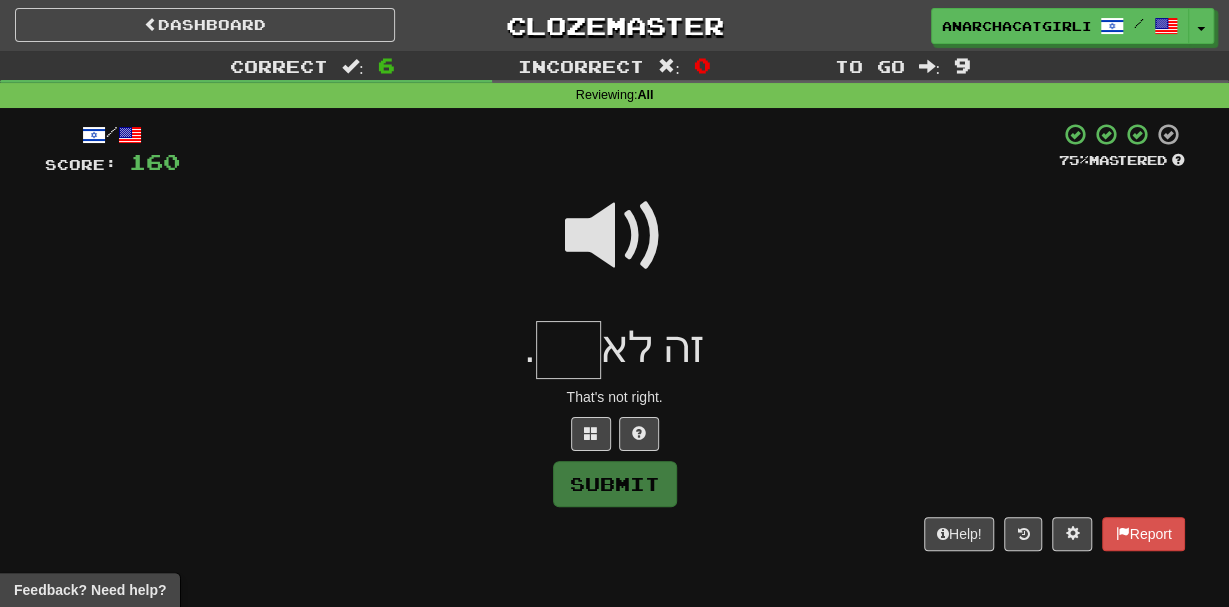 type on "*" 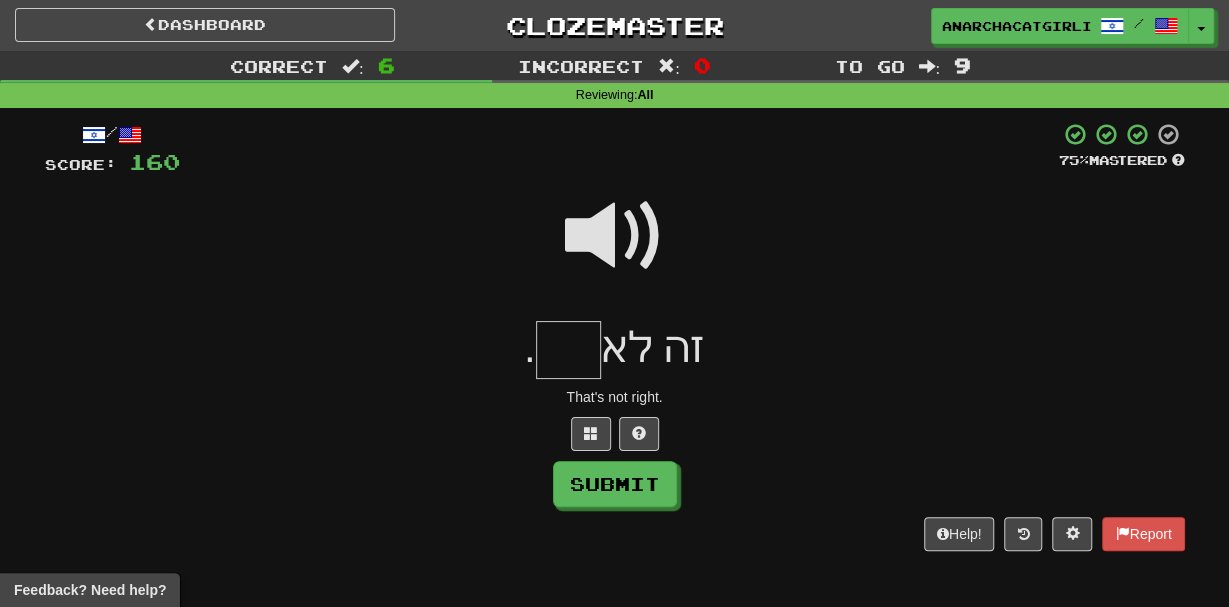 type on "*" 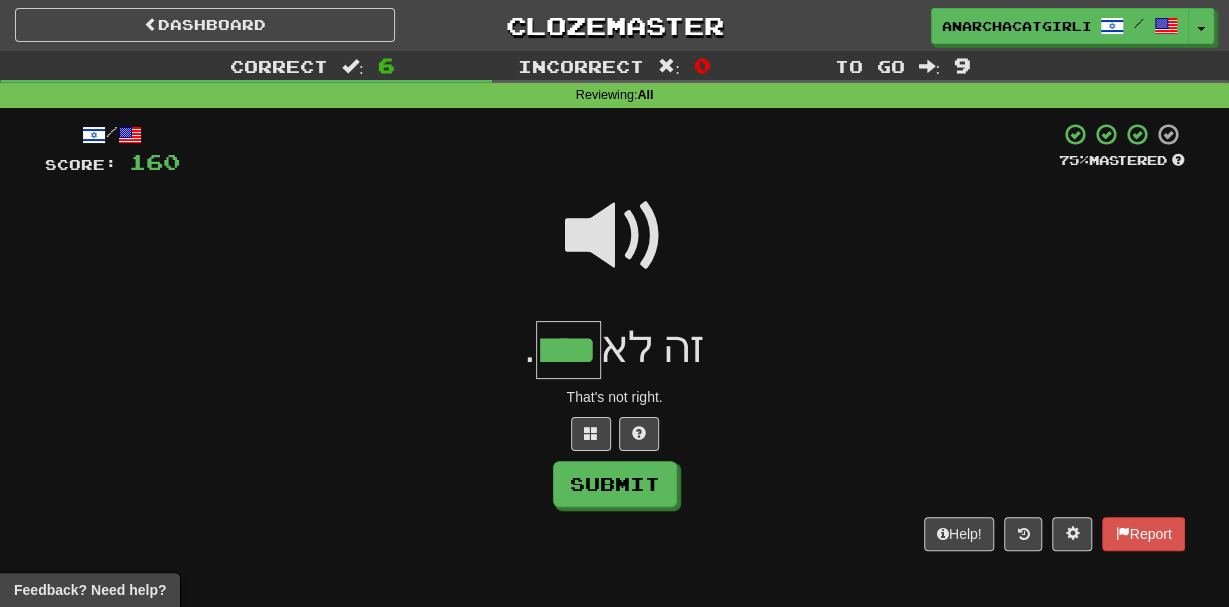 type on "****" 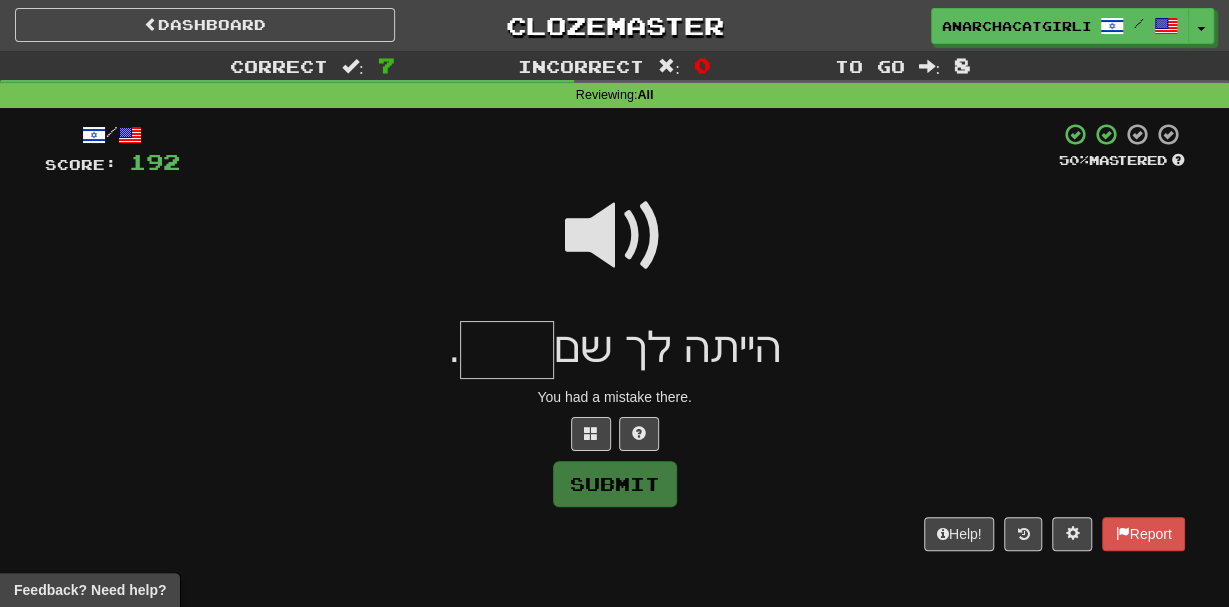 type on "*" 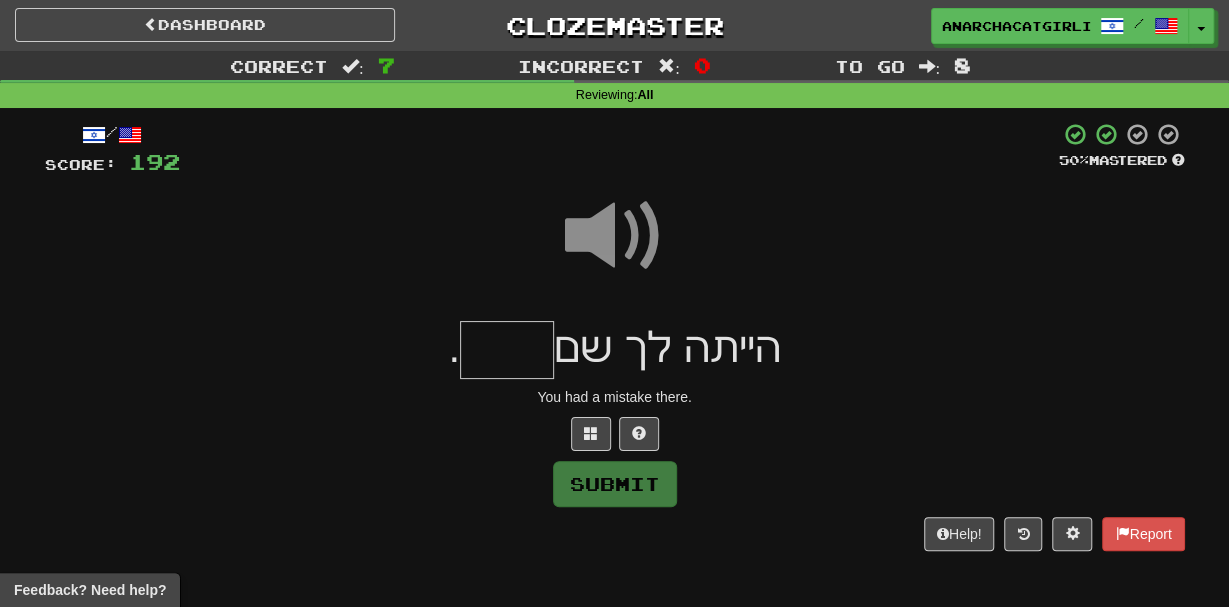 click at bounding box center (615, 249) 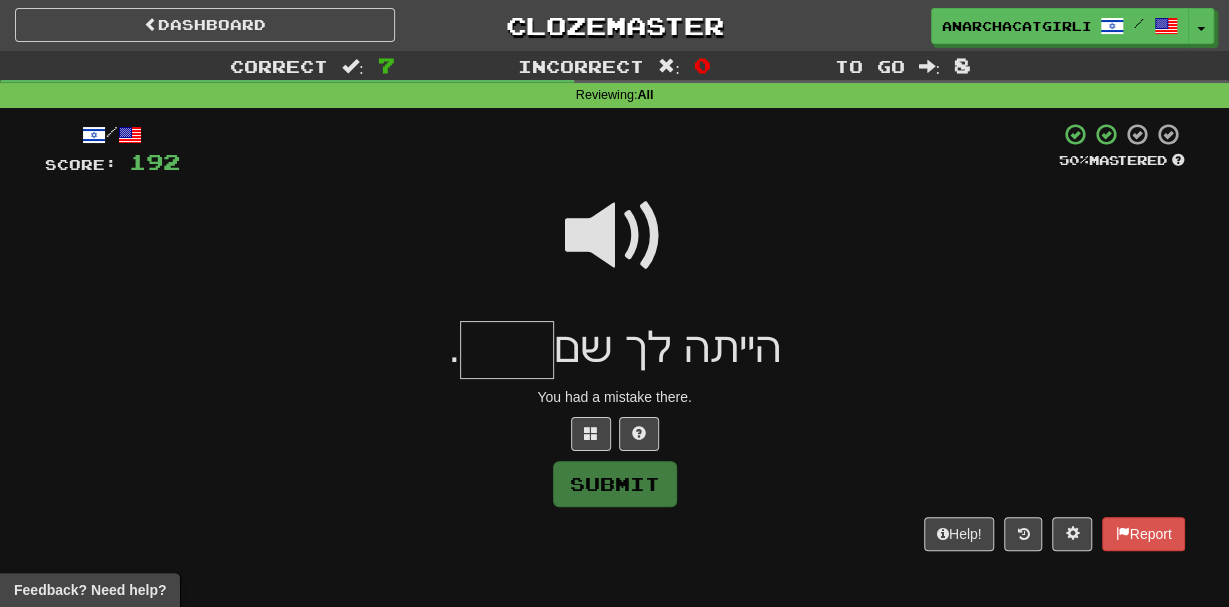 type on "*" 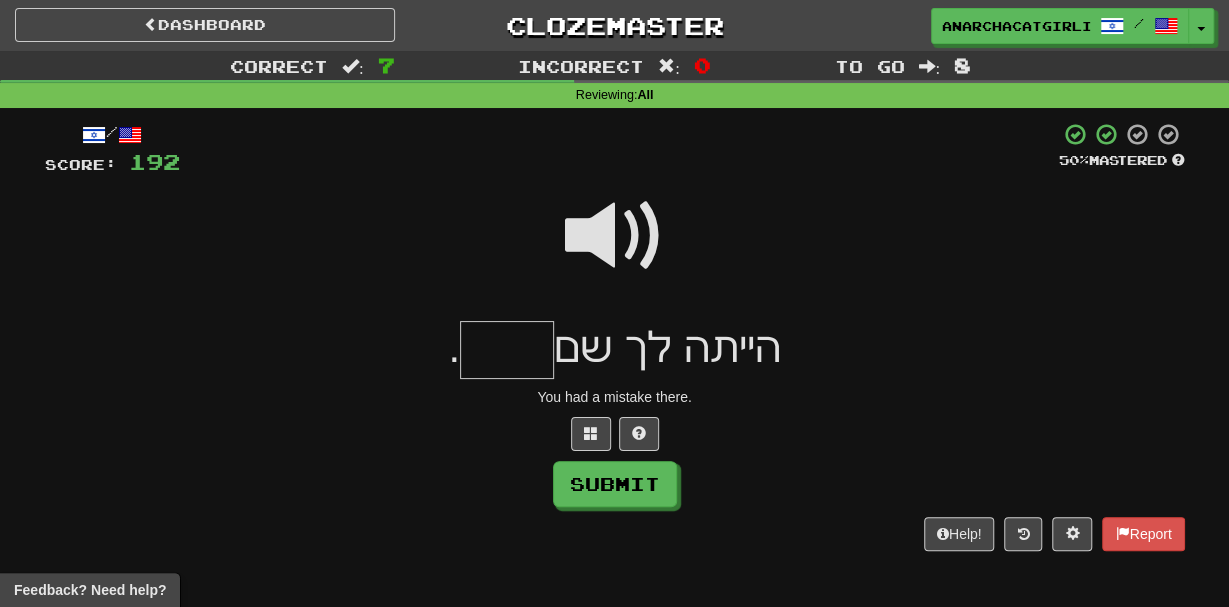 type on "*" 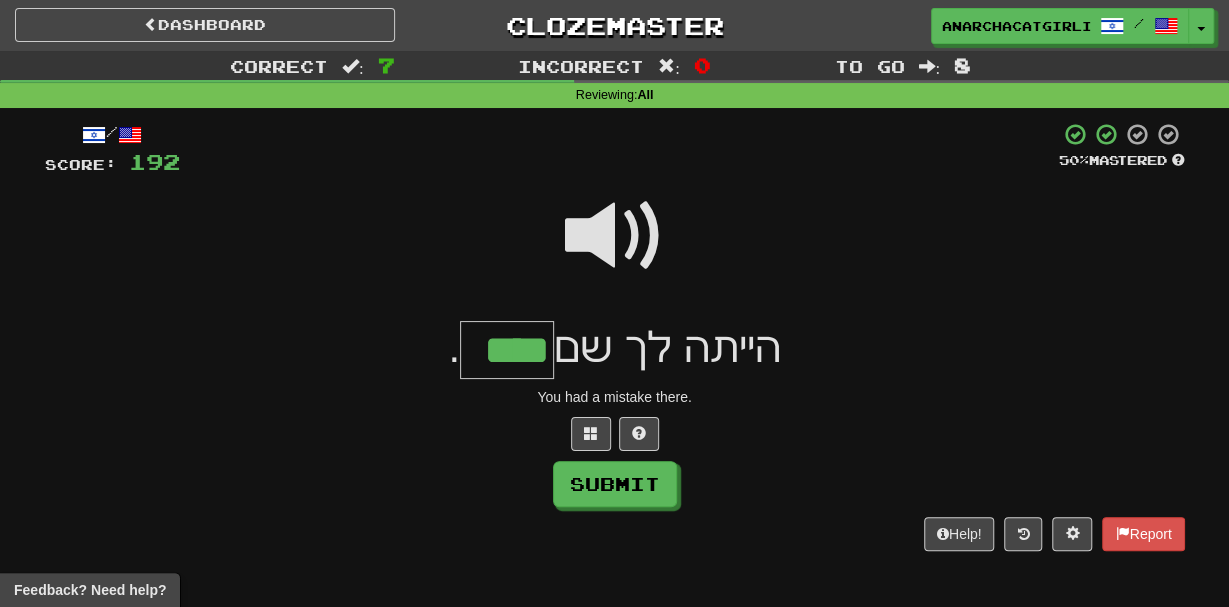 type on "****" 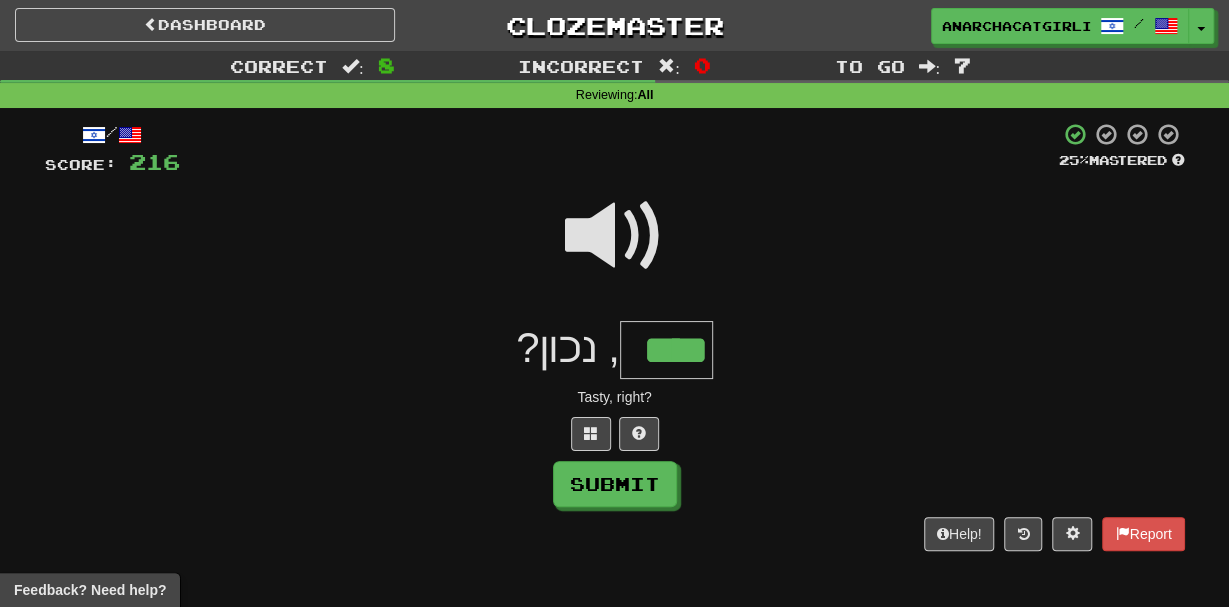 type on "****" 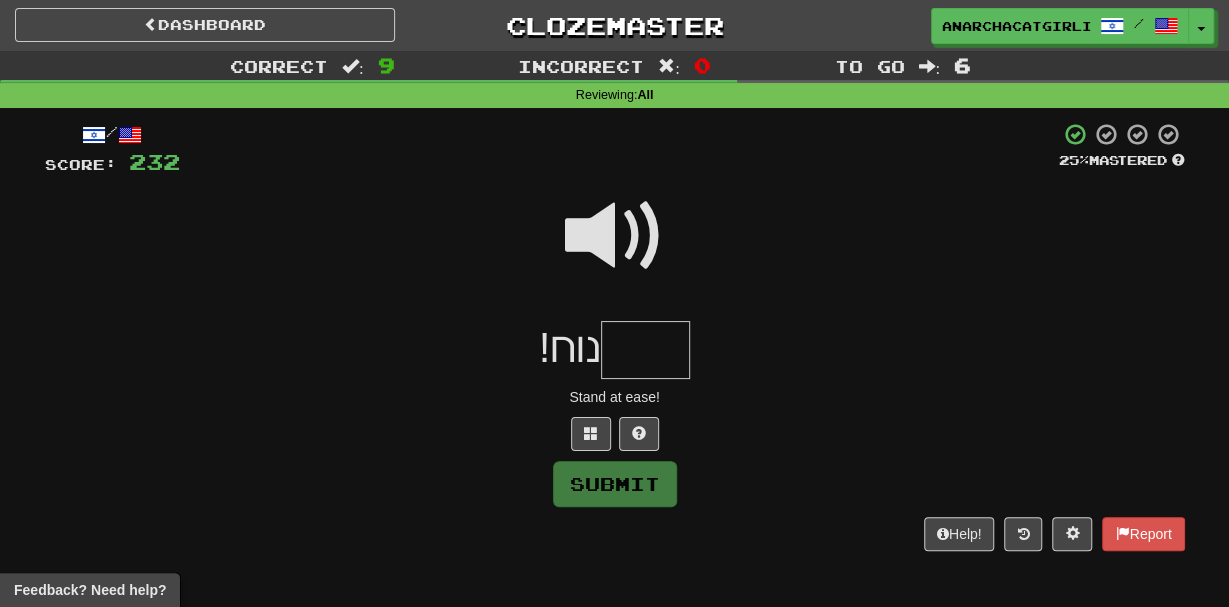 type on "*" 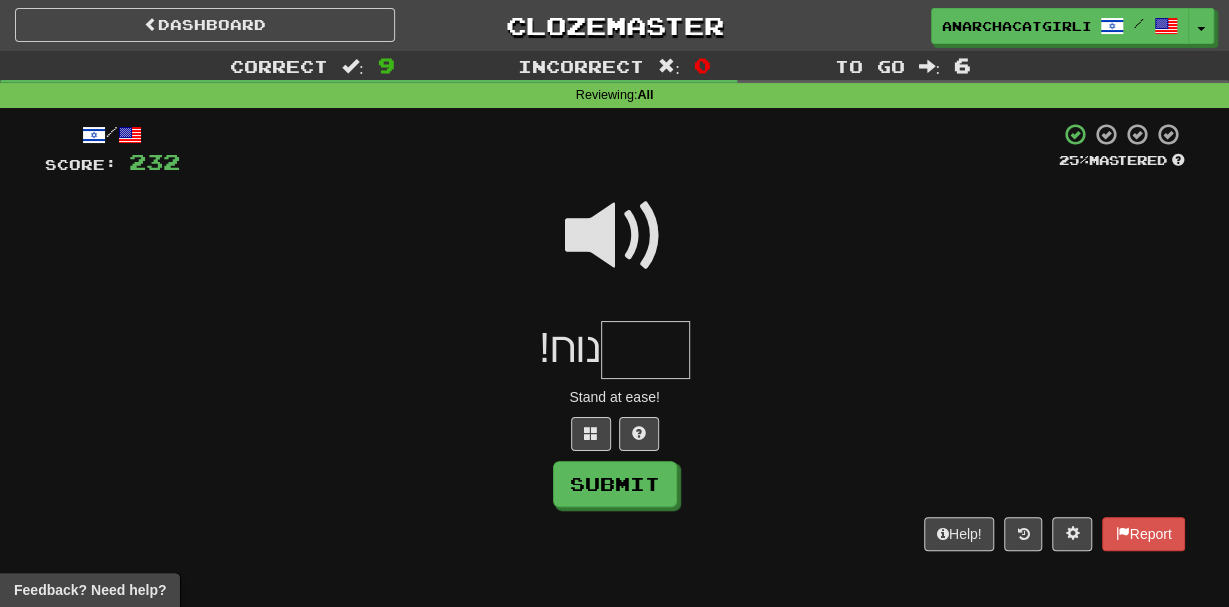 type on "*" 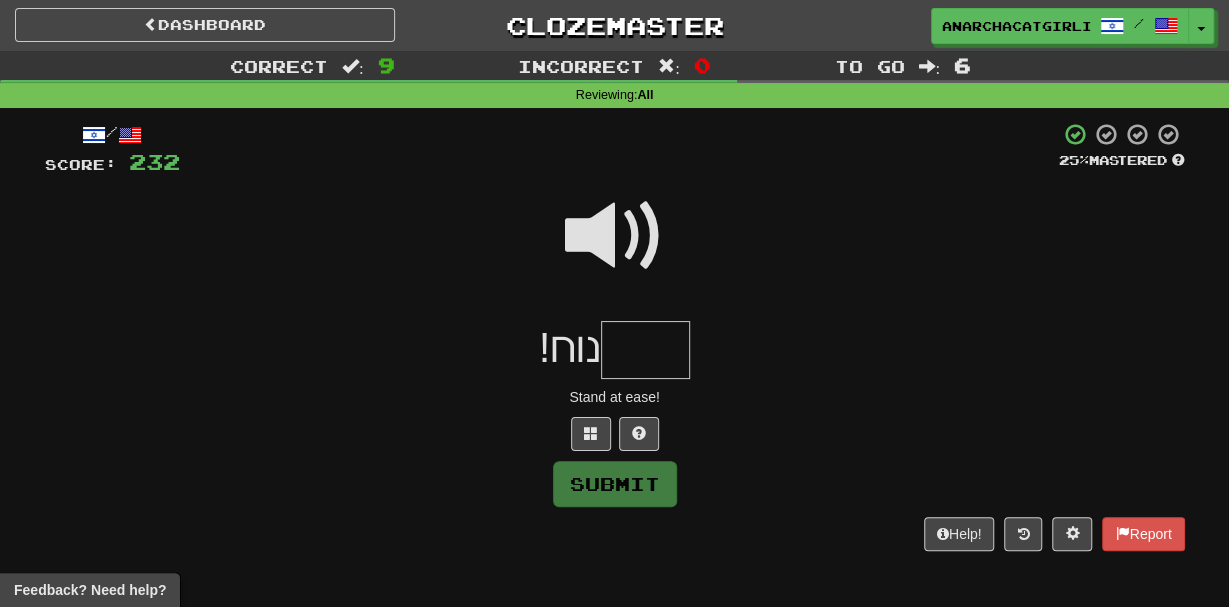 type on "*" 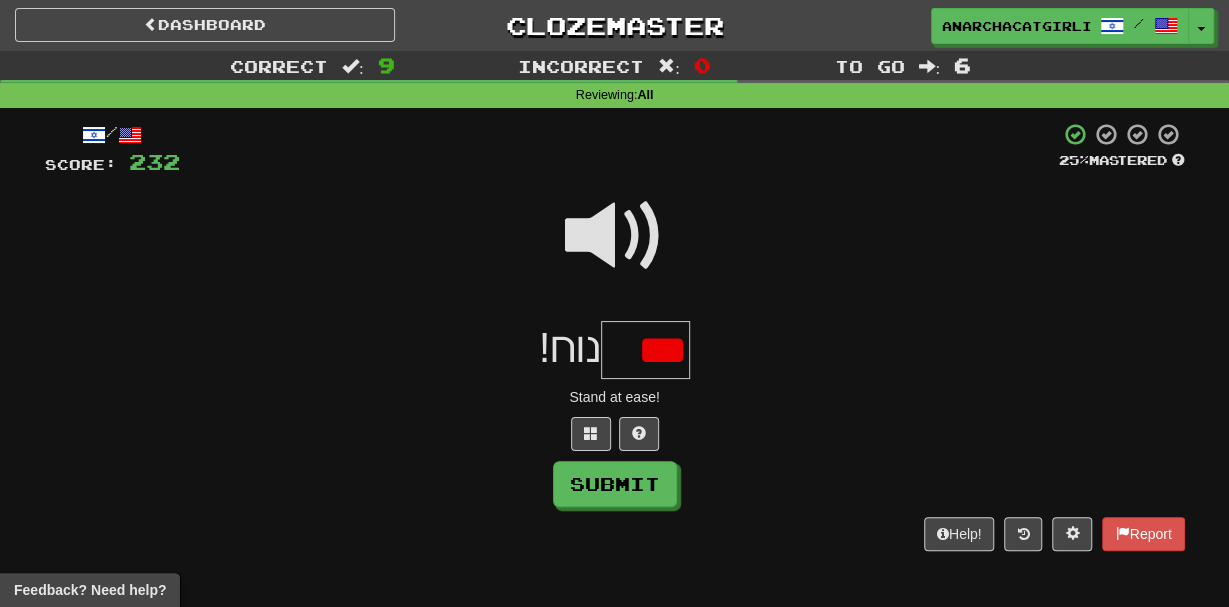 scroll, scrollTop: 0, scrollLeft: 0, axis: both 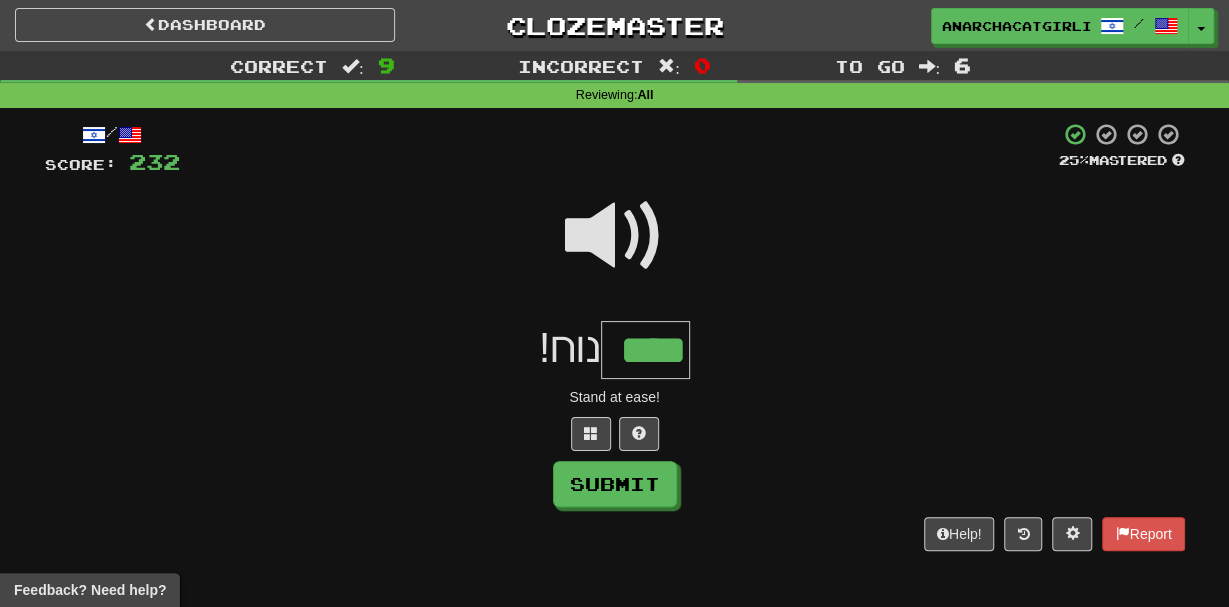 type on "****" 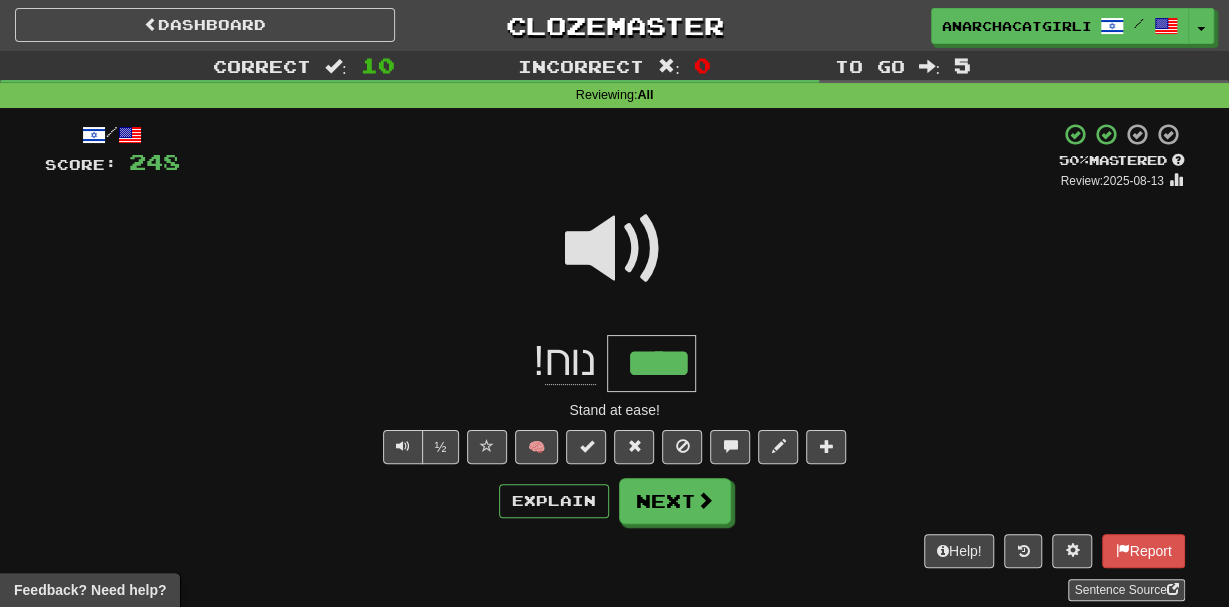 click on "****" at bounding box center [651, 364] 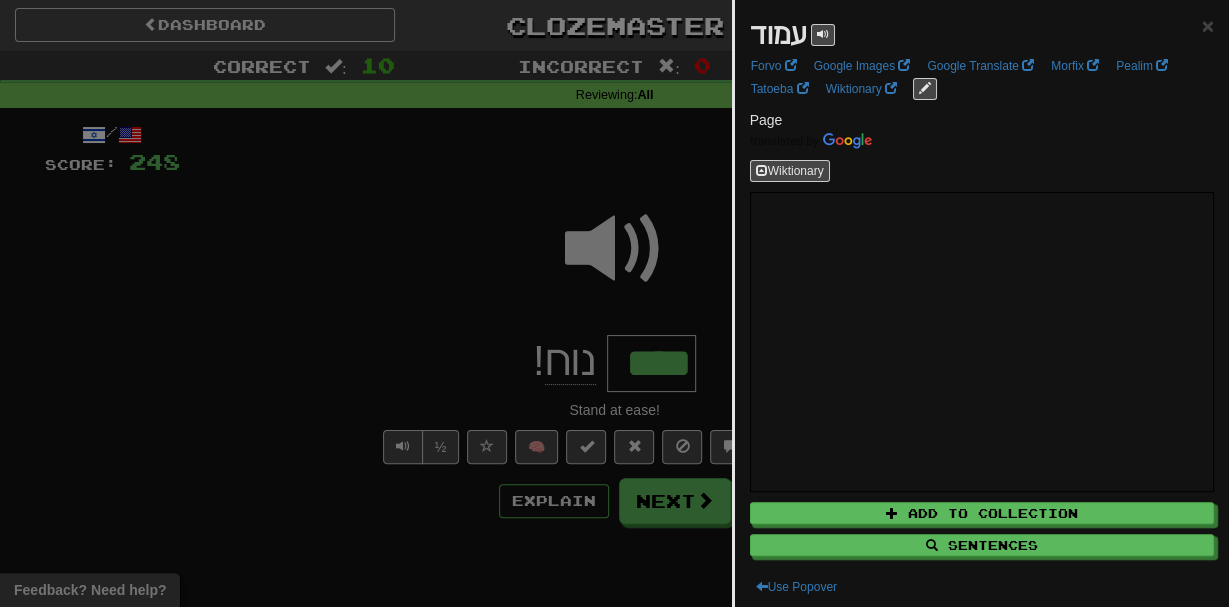 click at bounding box center [614, 303] 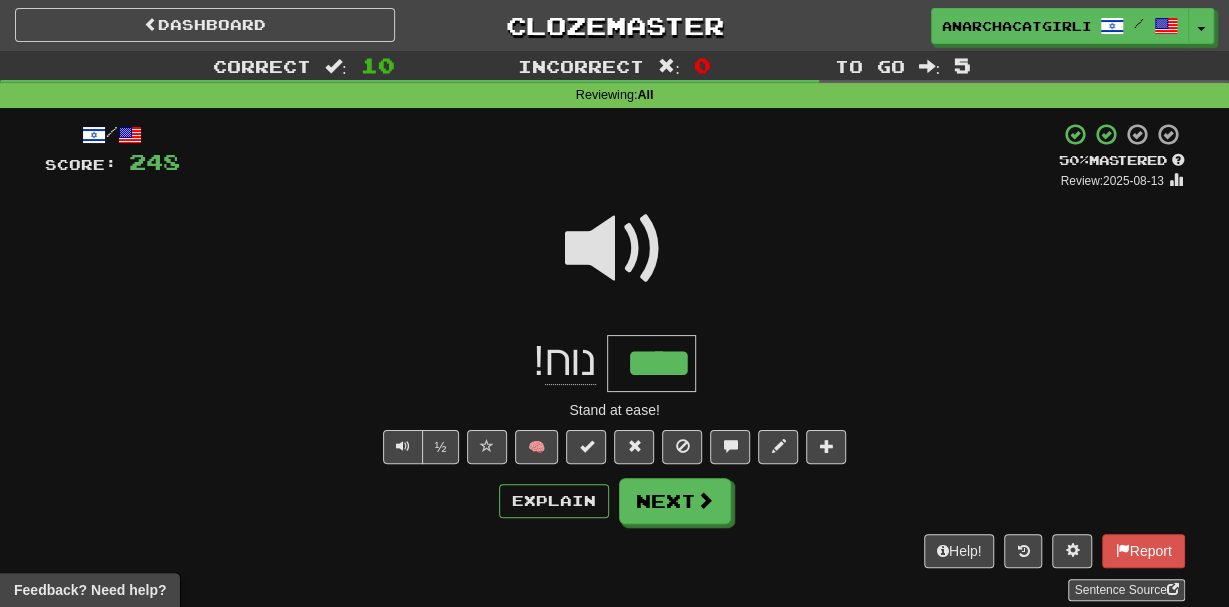 click on "נוח" at bounding box center [570, 361] 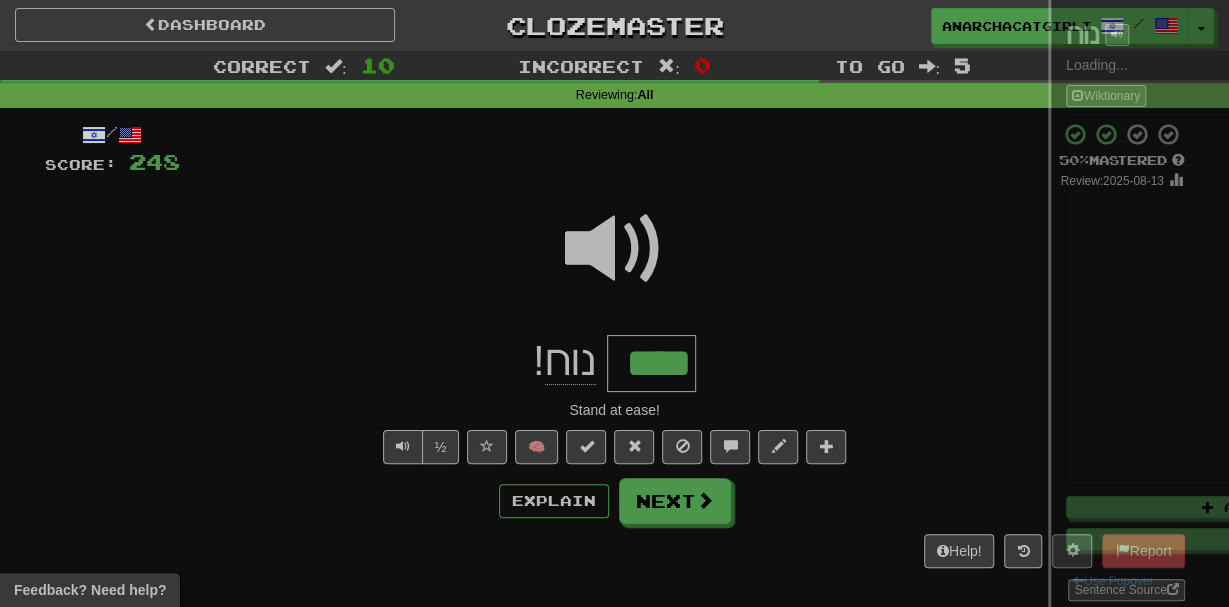 click at bounding box center [614, 303] 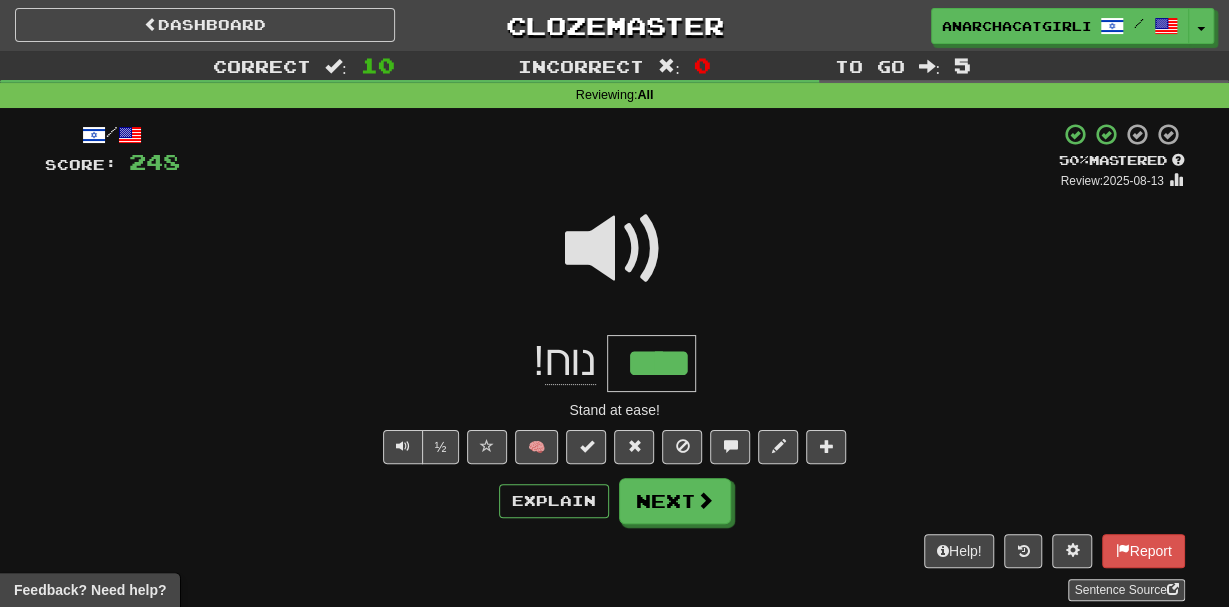 click on "נוח" at bounding box center [570, 361] 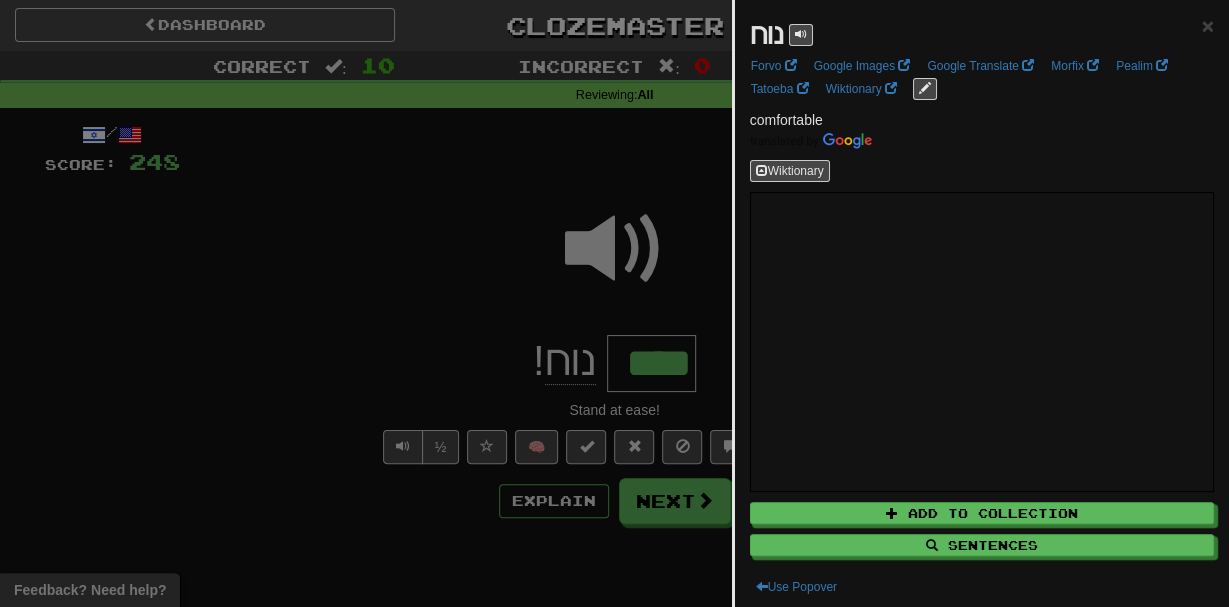click at bounding box center (614, 303) 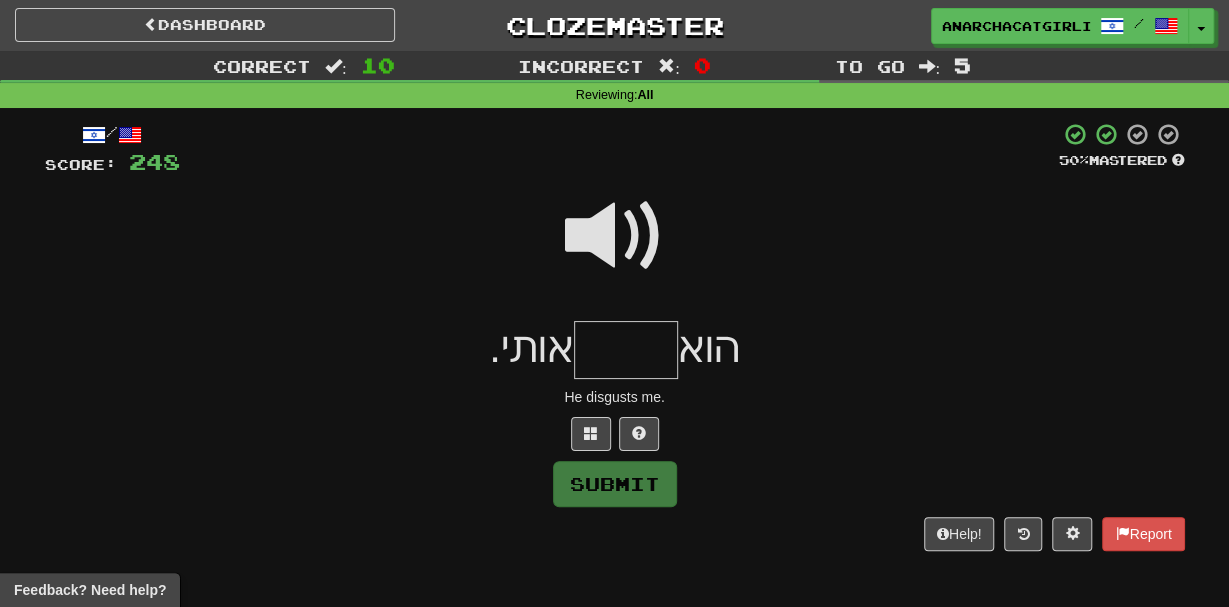 type on "*" 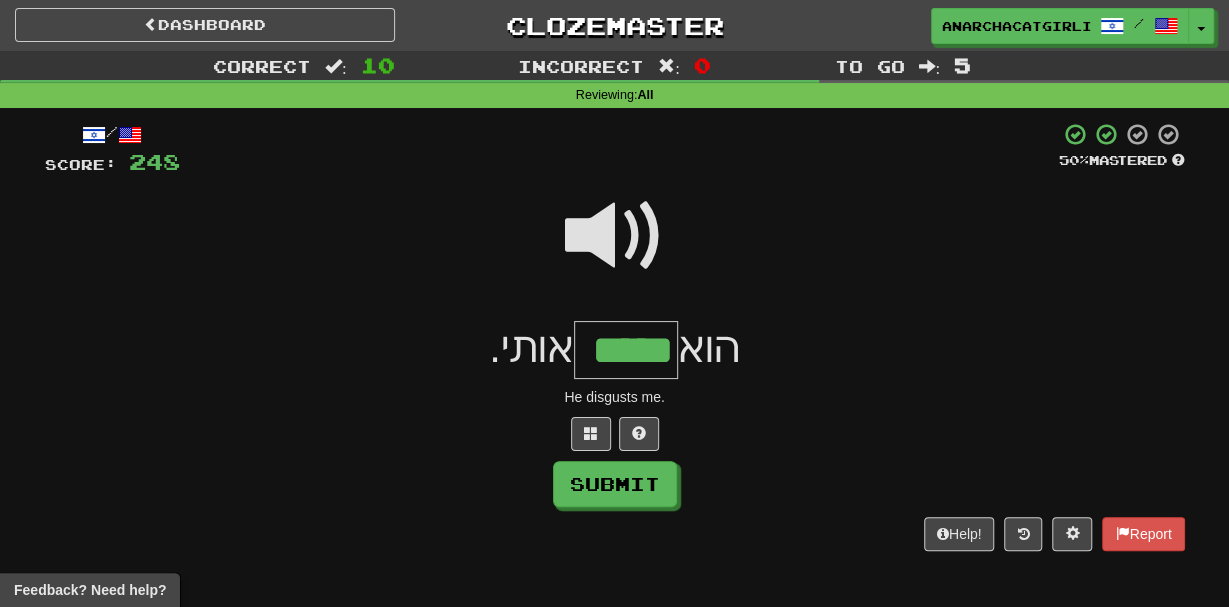 type on "*****" 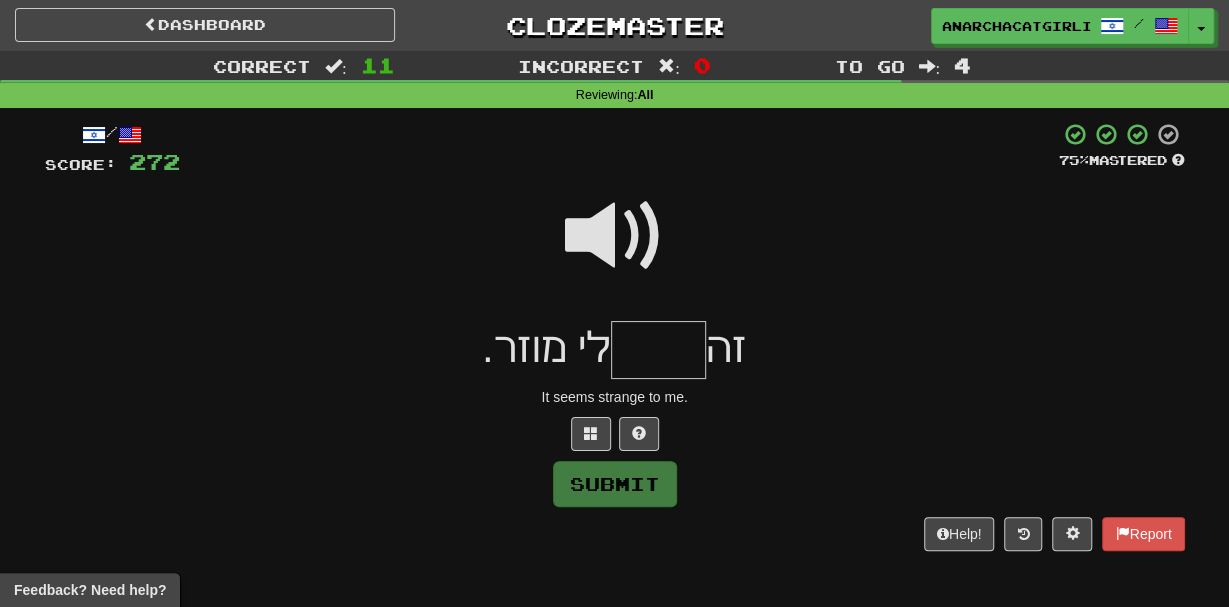 type on "*" 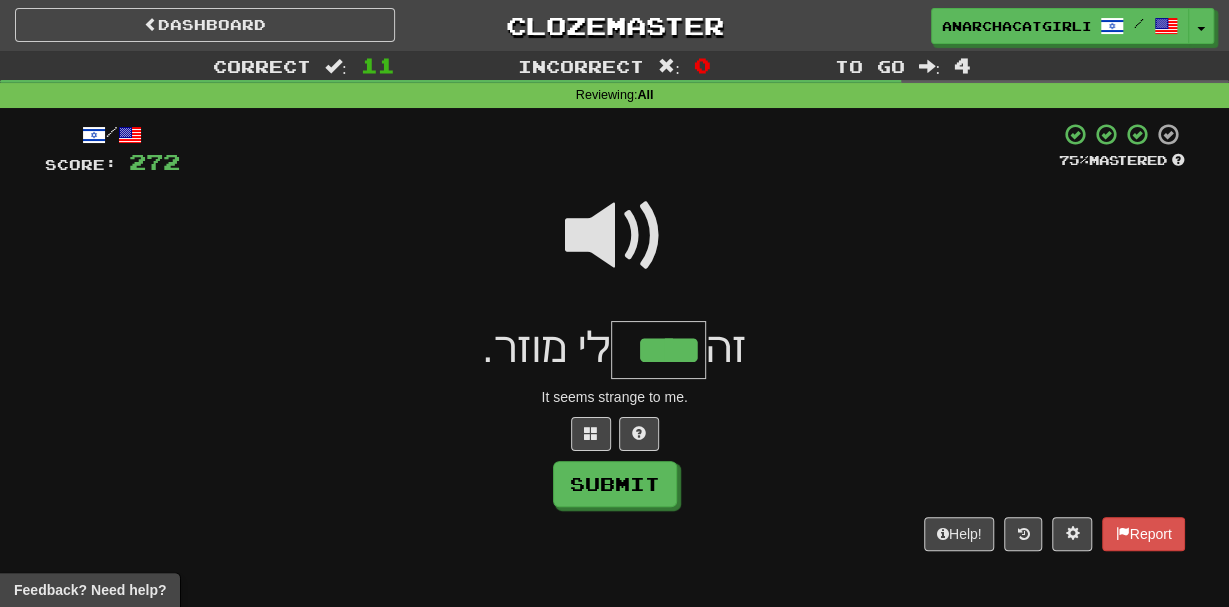 type on "****" 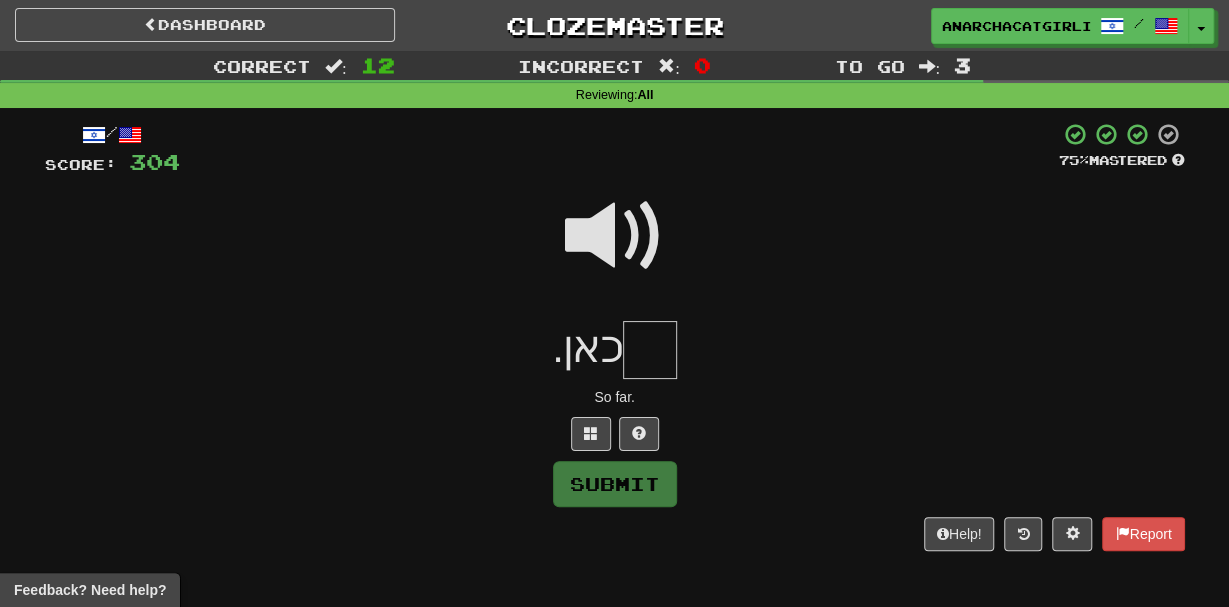 type on "*" 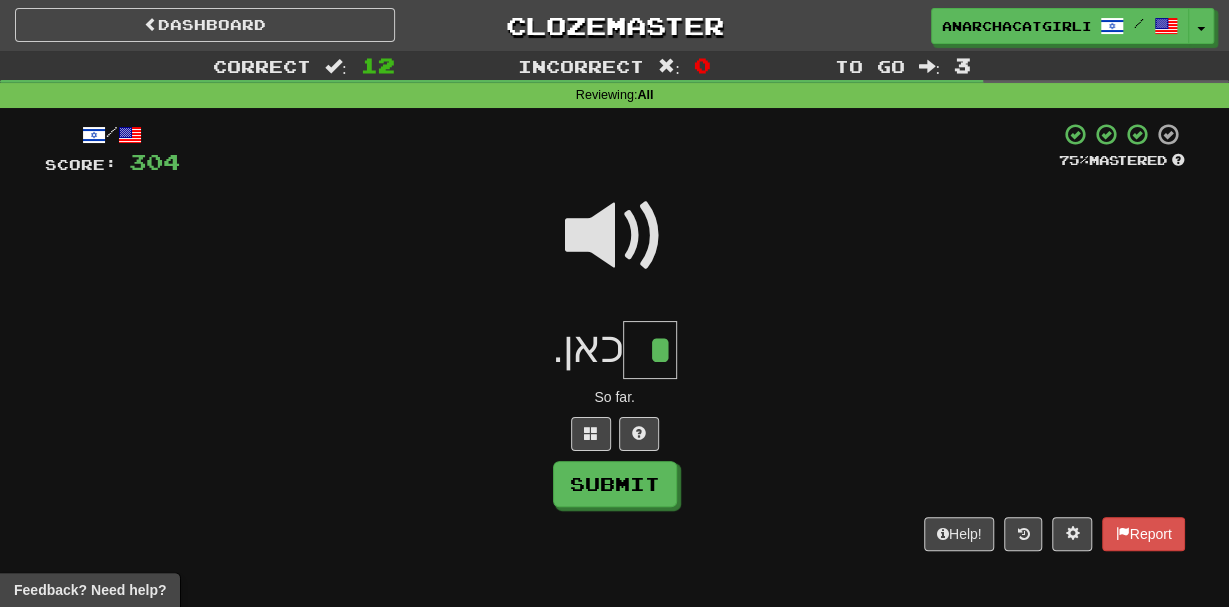 scroll, scrollTop: 0, scrollLeft: 0, axis: both 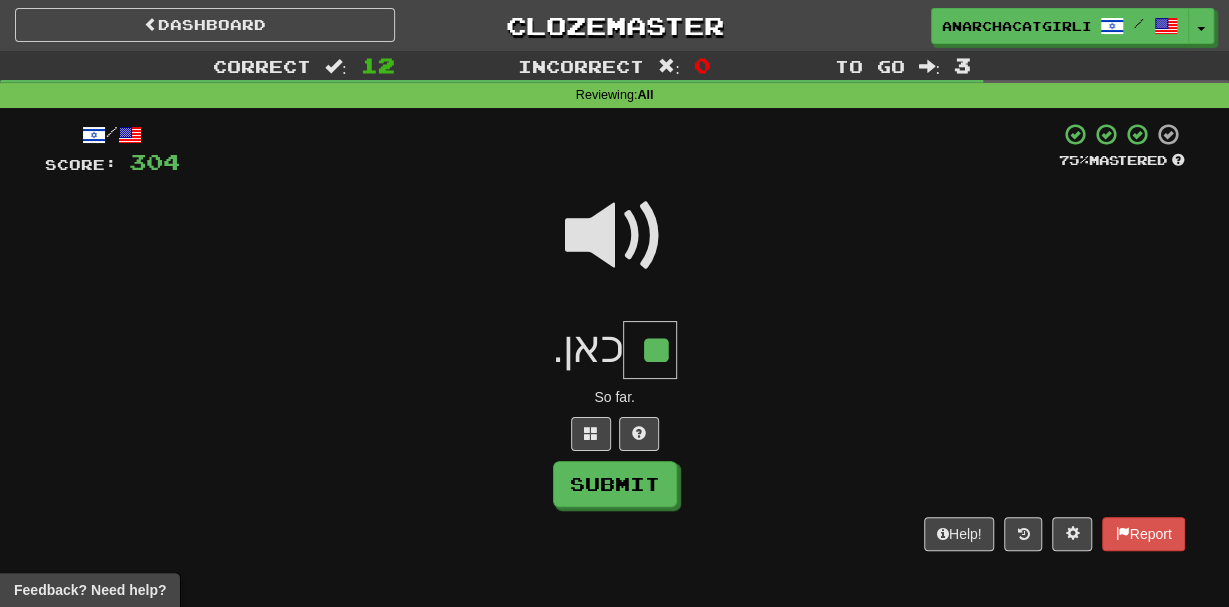 type on "**" 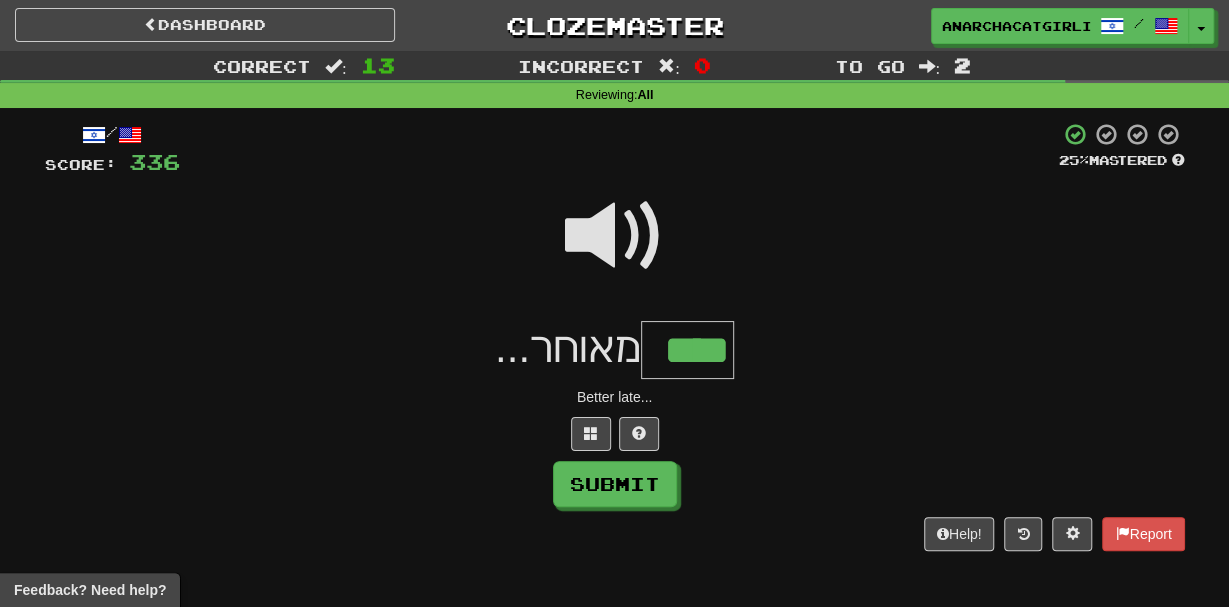 type on "****" 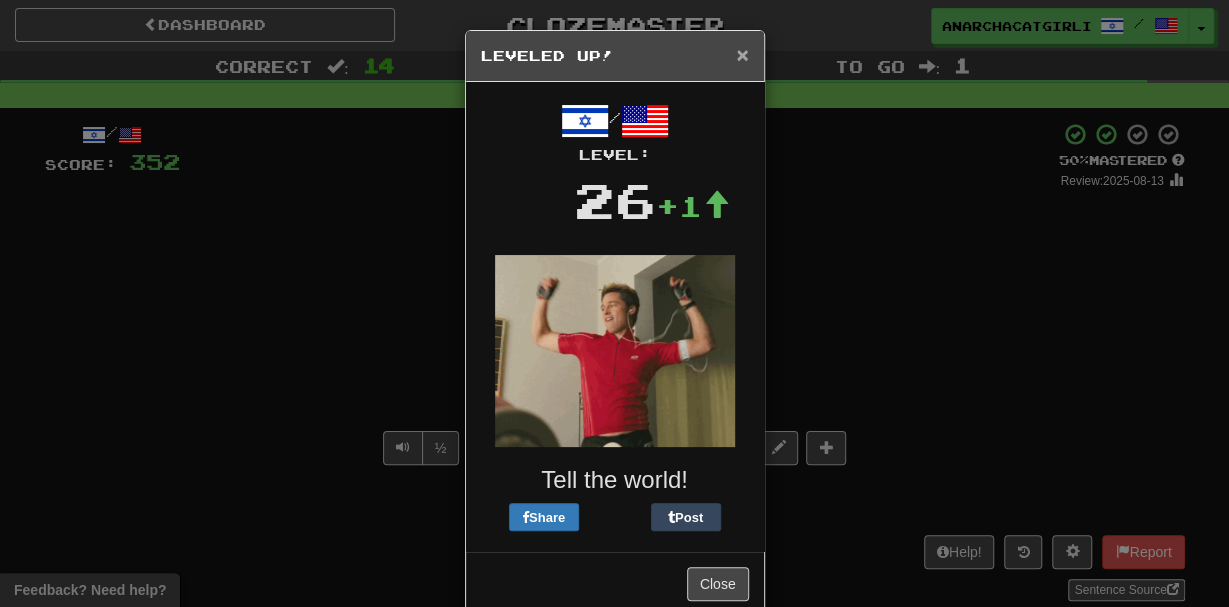 click on "×" at bounding box center [742, 54] 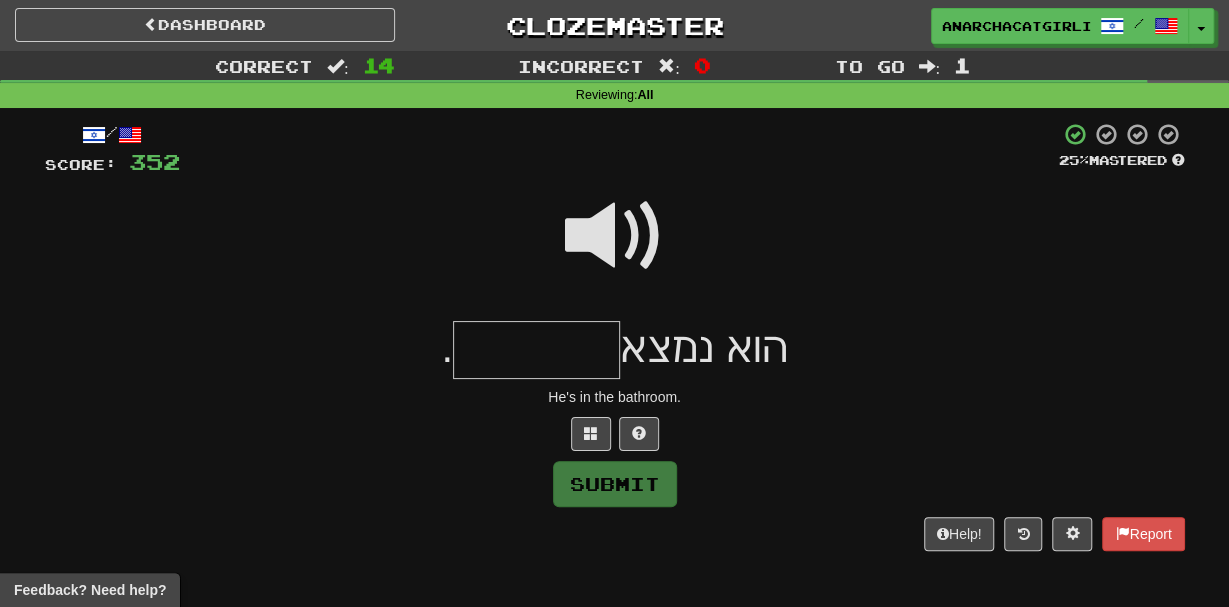 click at bounding box center (615, 249) 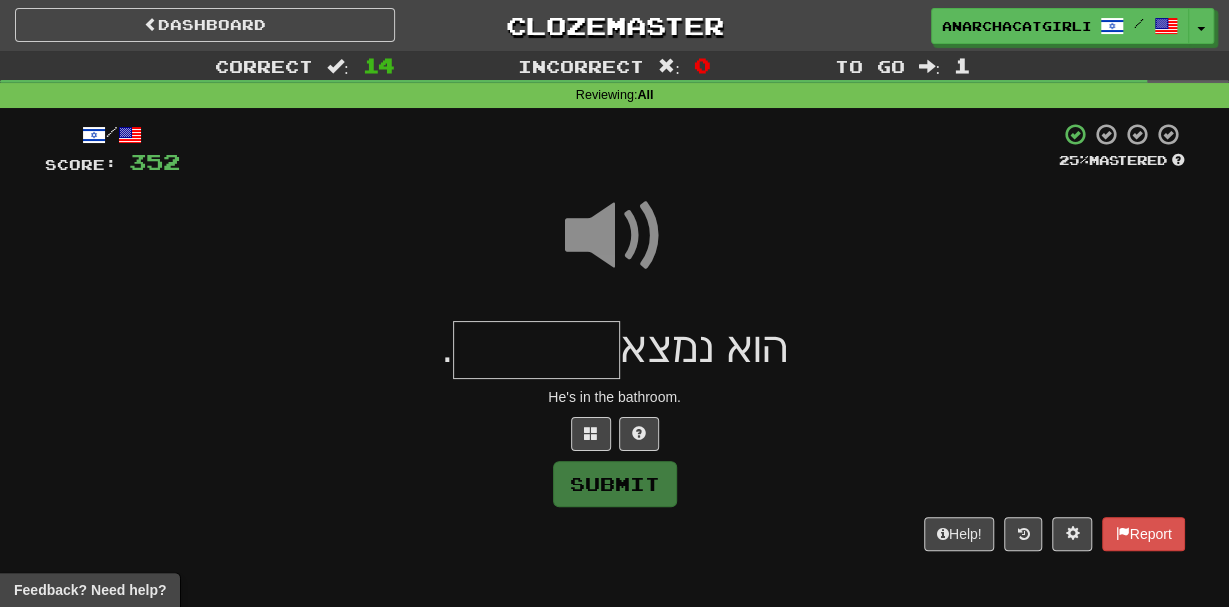 click at bounding box center (536, 350) 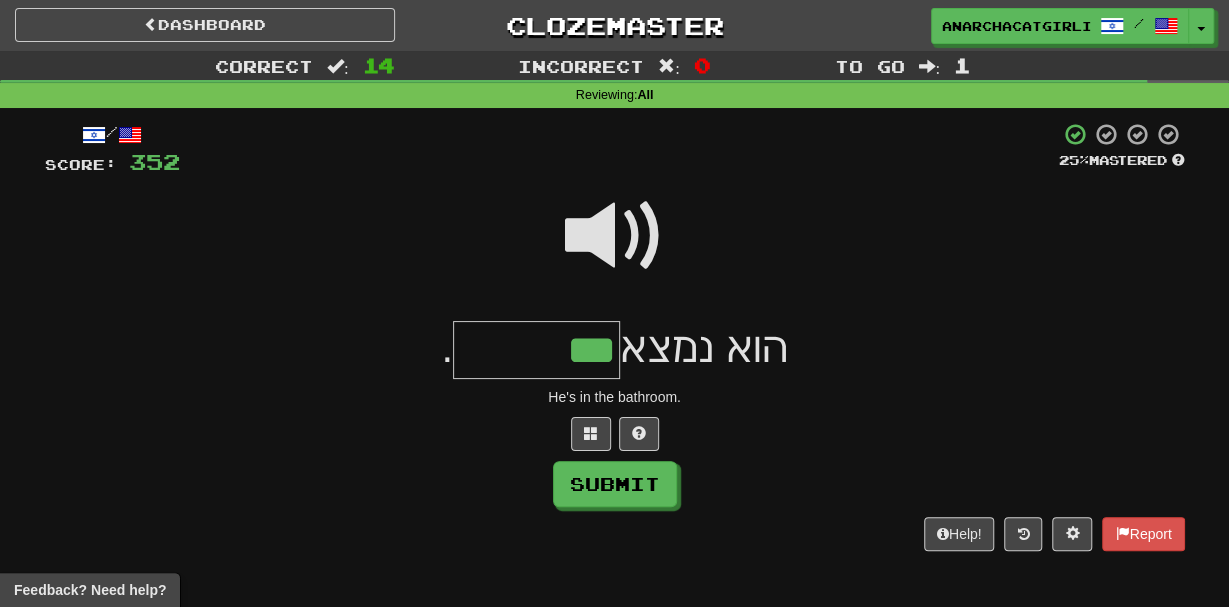 click at bounding box center (615, 236) 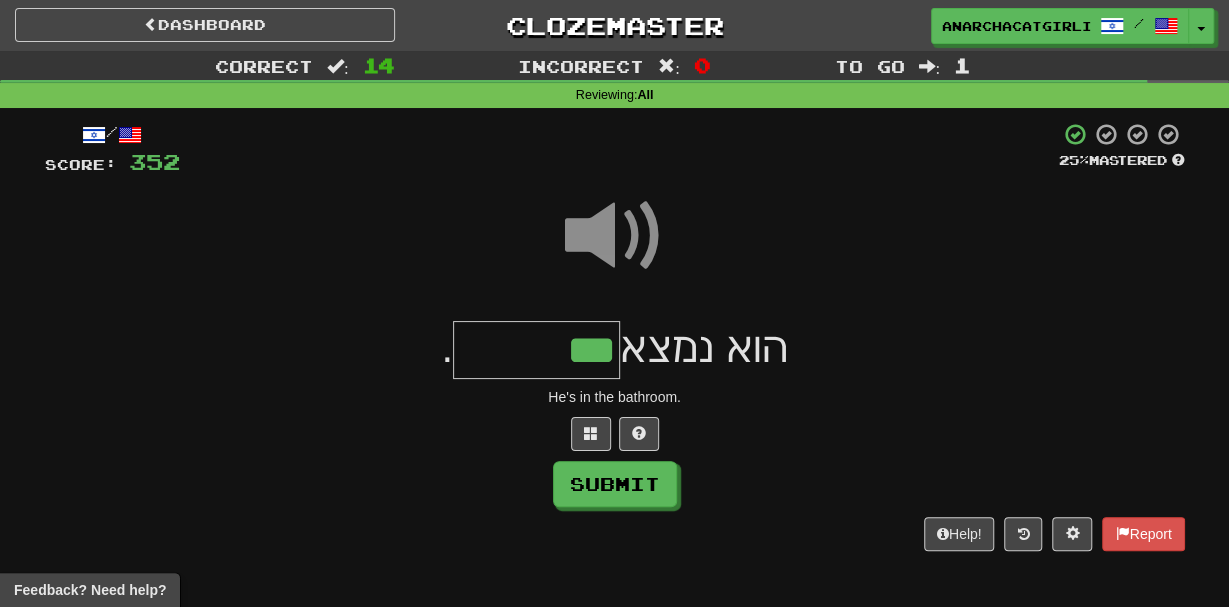 click on "***" at bounding box center [536, 350] 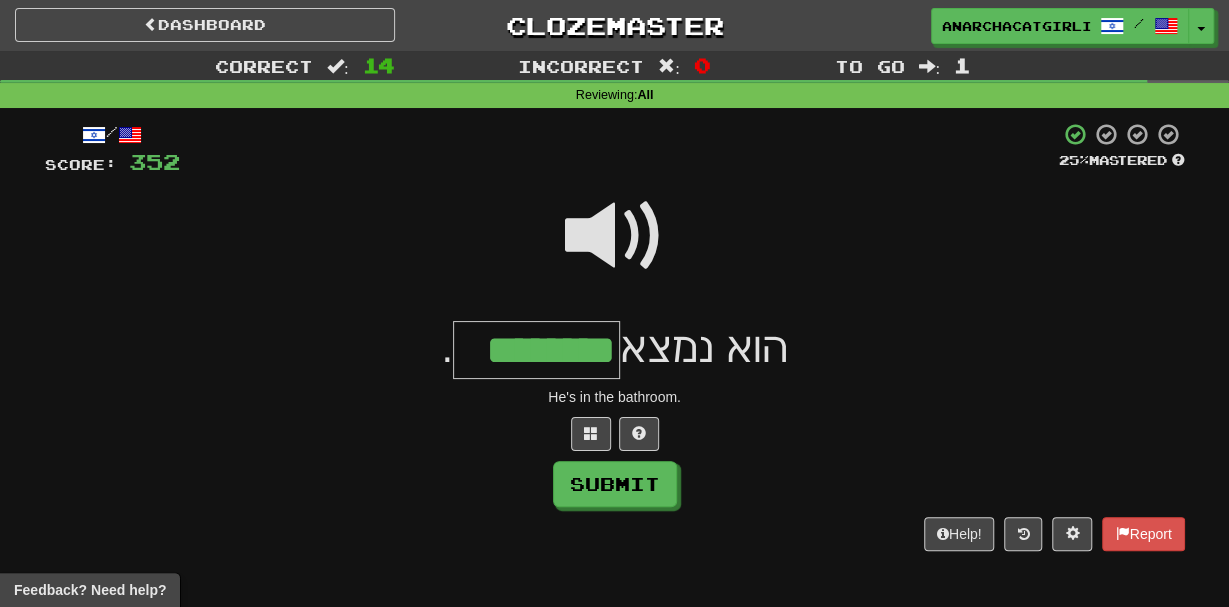 type on "********" 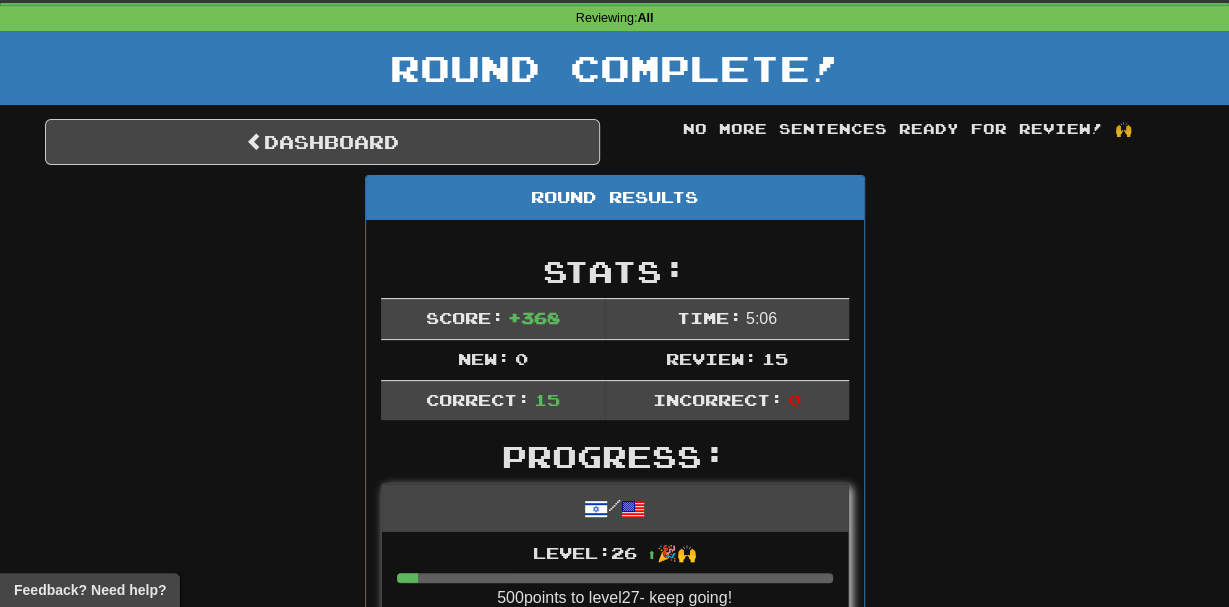 scroll, scrollTop: 0, scrollLeft: 0, axis: both 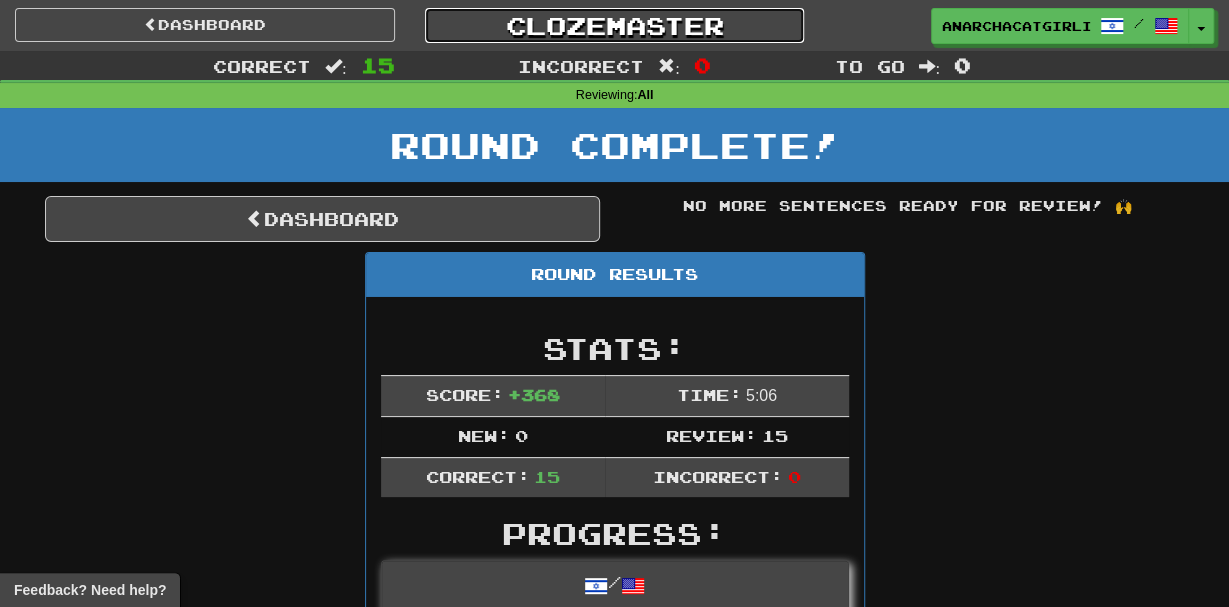 click on "Clozemaster" at bounding box center (615, 25) 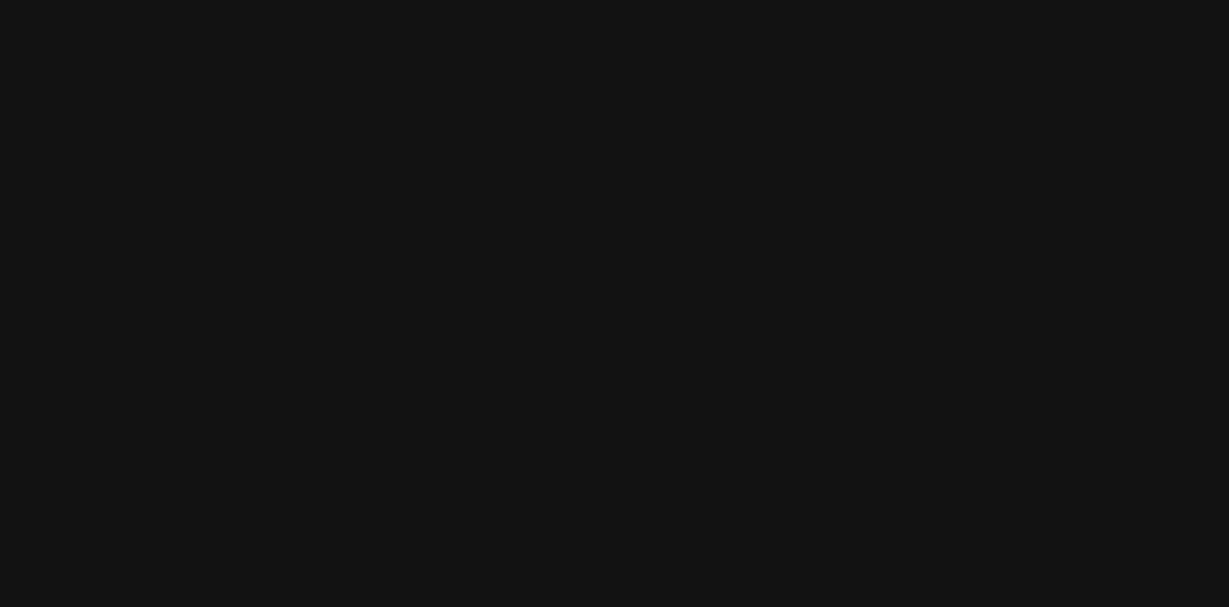 scroll, scrollTop: 0, scrollLeft: 0, axis: both 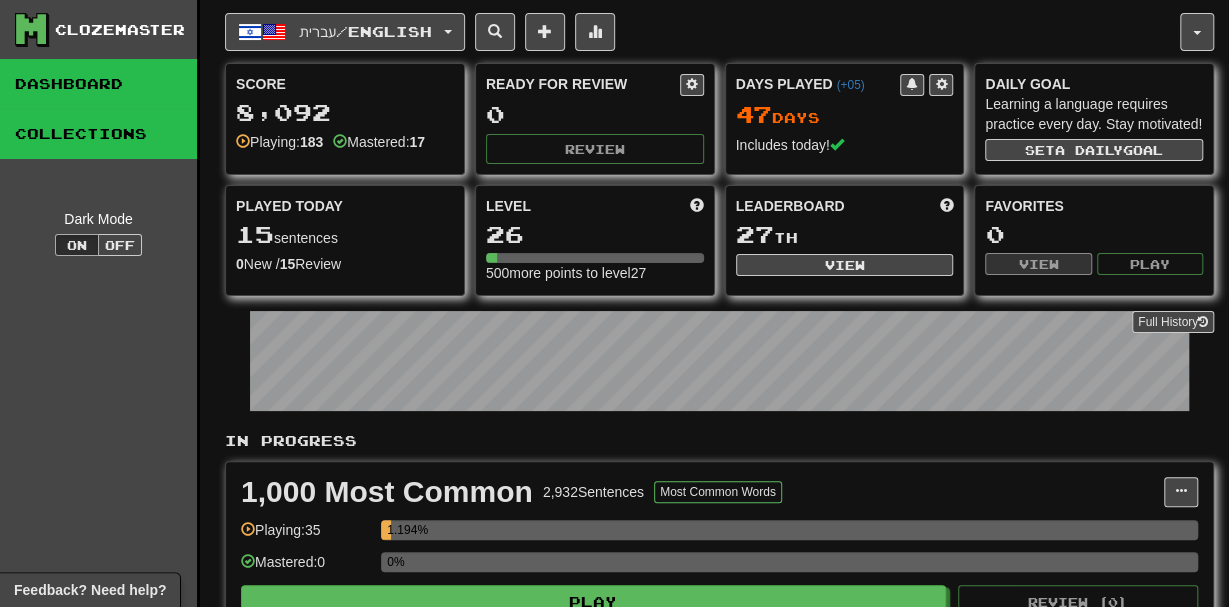 click on "Collections" at bounding box center (98, 134) 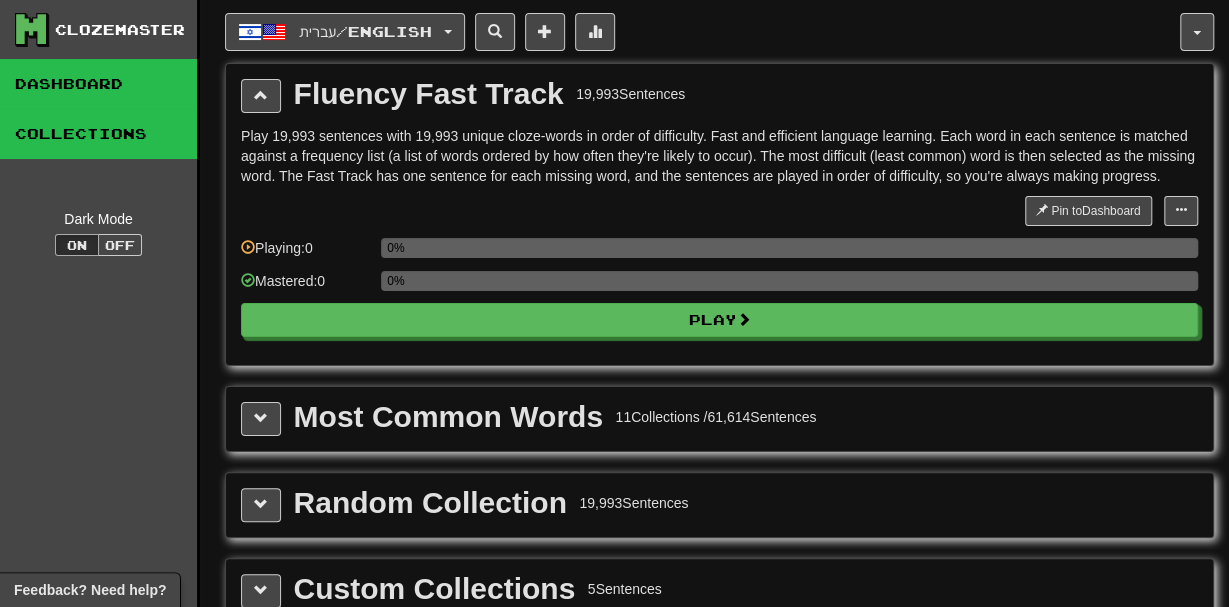 click on "Dashboard" at bounding box center (98, 84) 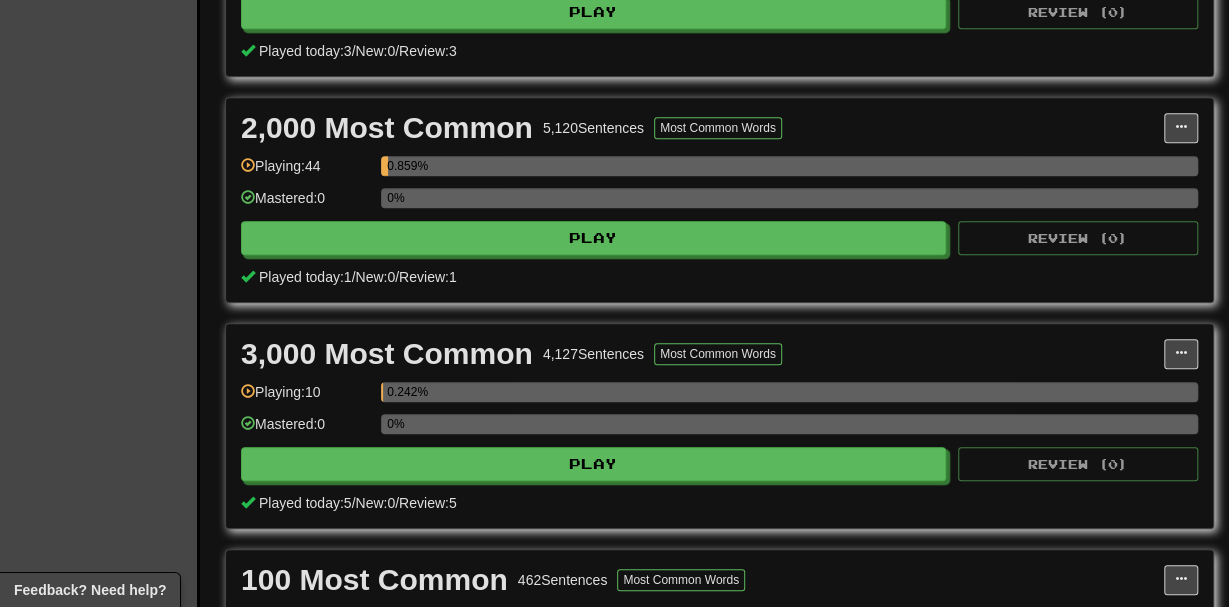 scroll, scrollTop: 598, scrollLeft: 0, axis: vertical 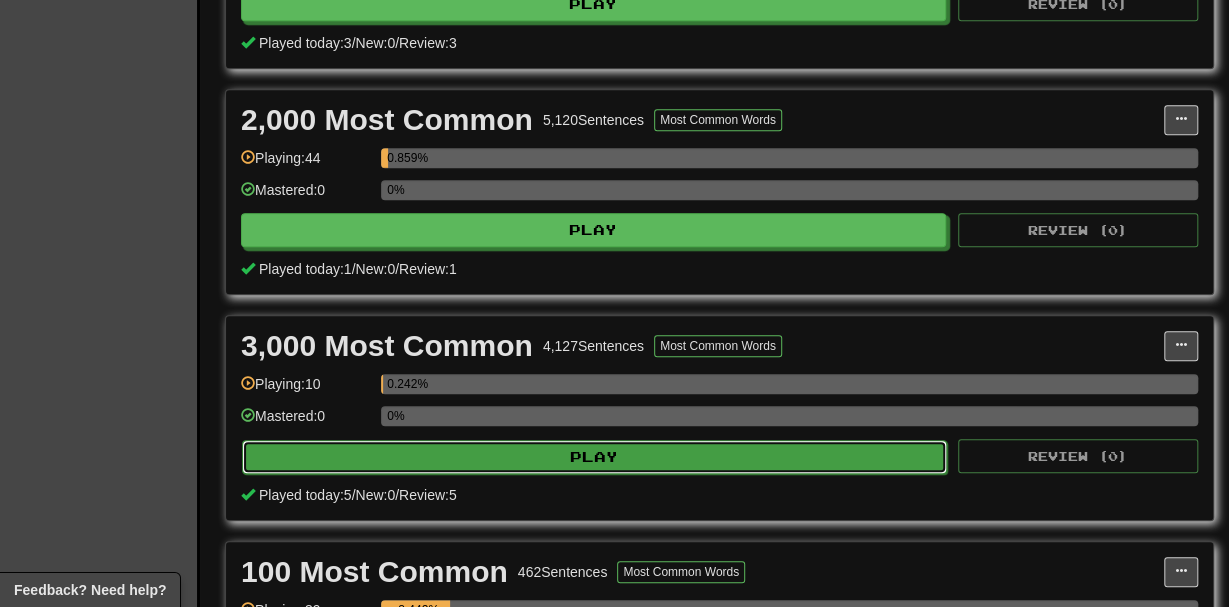 click on "Play" at bounding box center [594, 457] 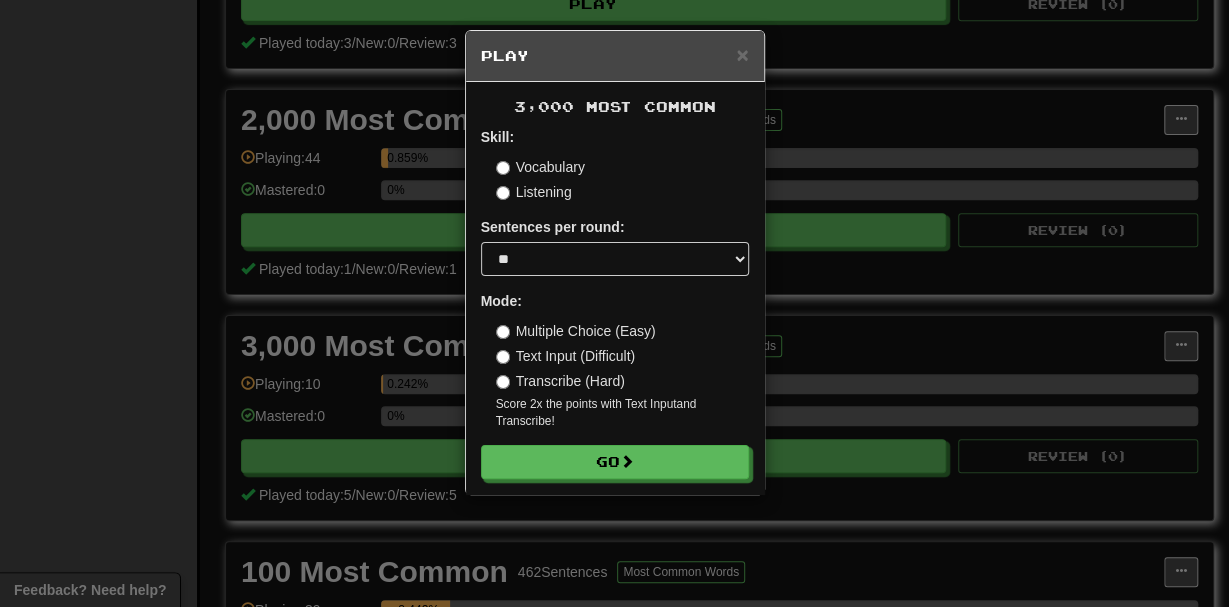 click on "Skill: Vocabulary Listening Sentences per round: * ** ** ** ** ** *** ******** Mode: Multiple Choice (Easy) Text Input (Difficult) Transcribe (Hard) Score 2x the points with Text Input  and Transcribe ! Go" at bounding box center (615, 303) 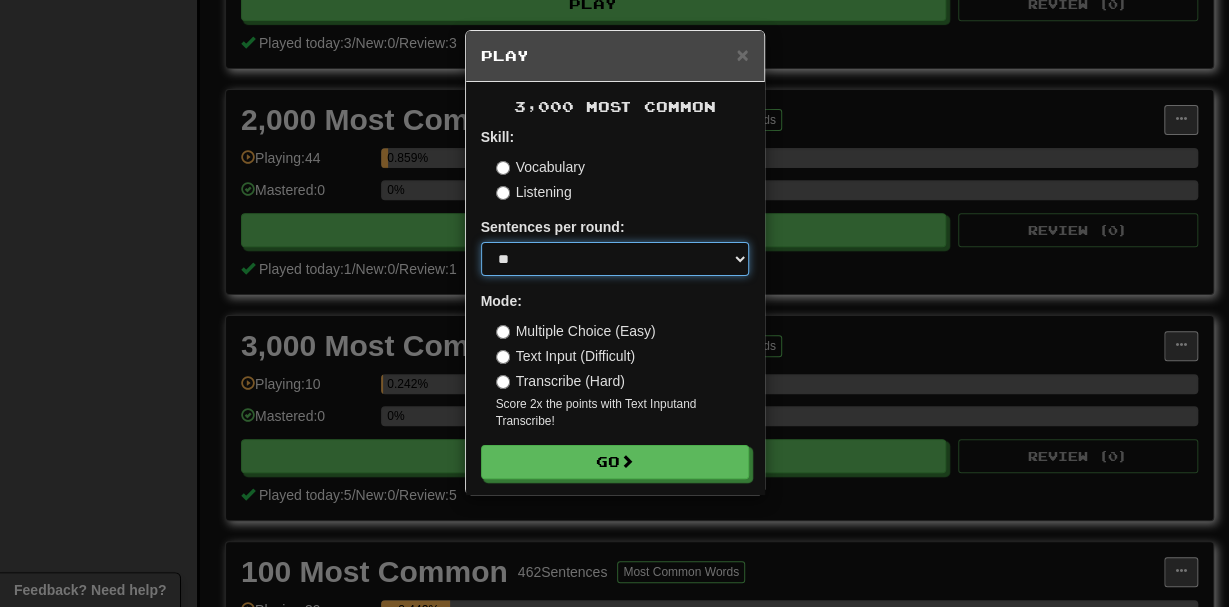 click on "* ** ** ** ** ** *** ********" at bounding box center (615, 259) 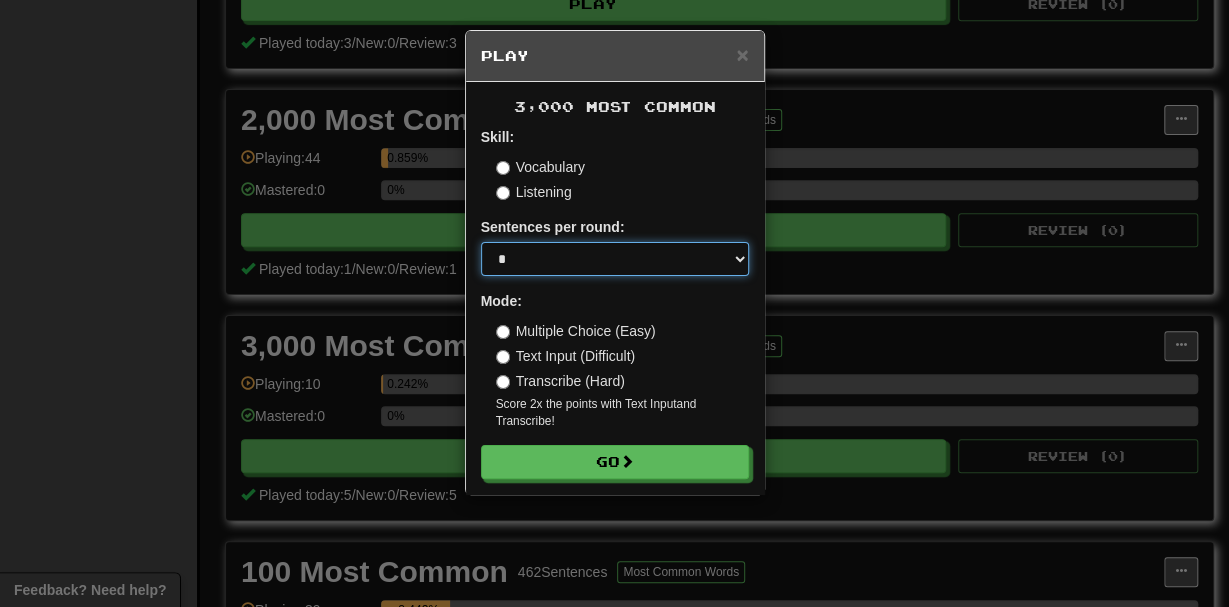 click on "*" at bounding box center [0, 0] 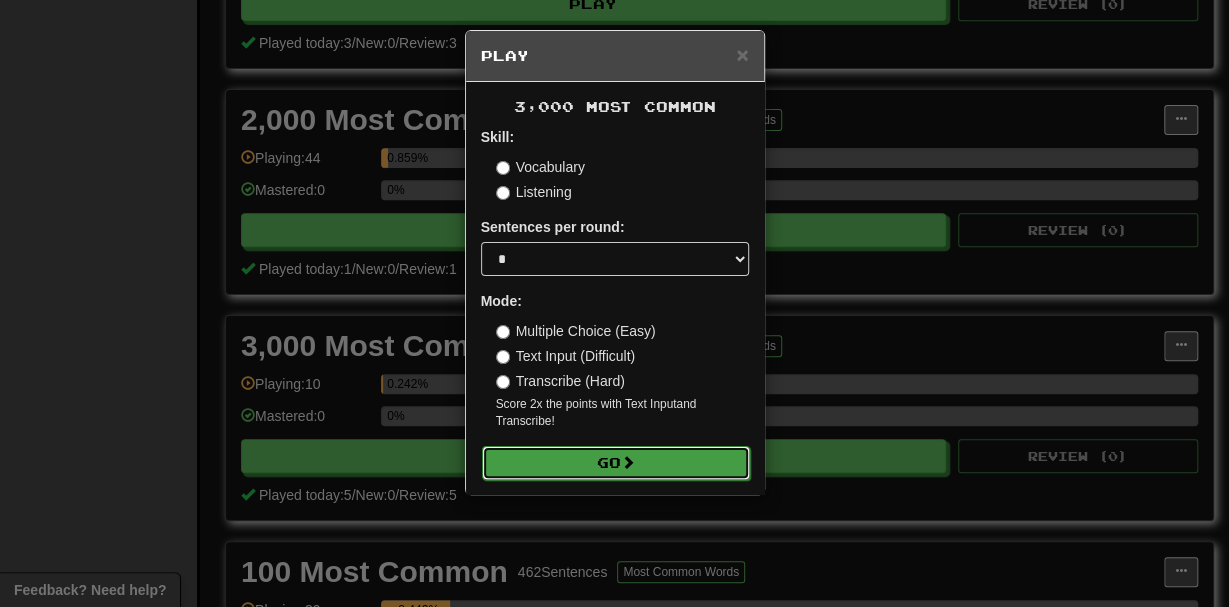 click on "Go" at bounding box center (616, 463) 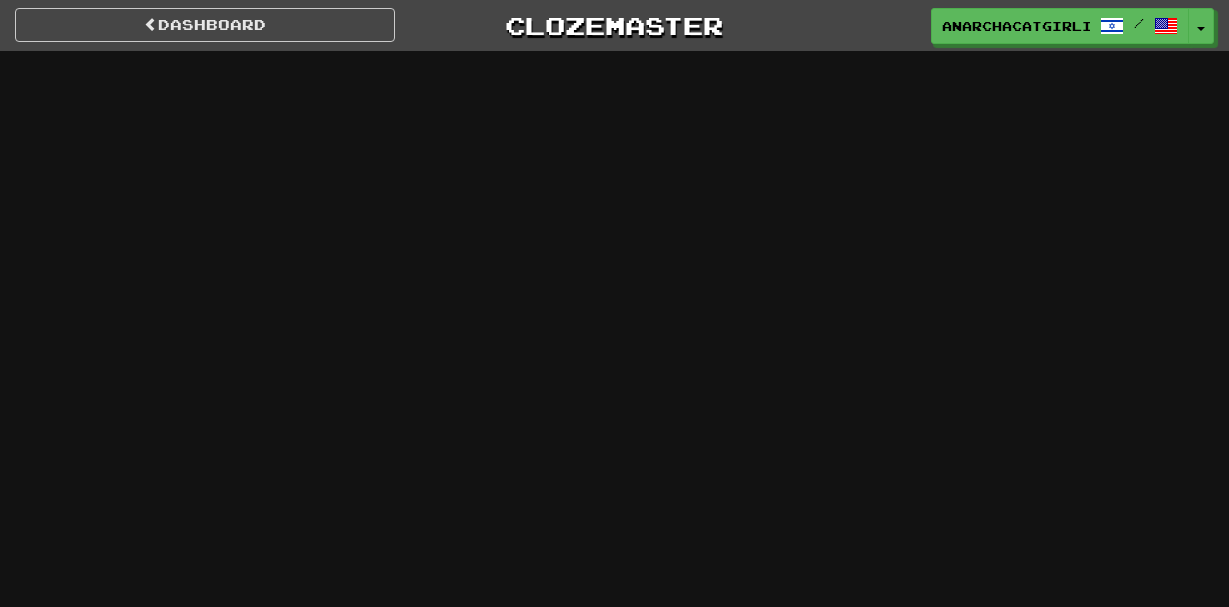 scroll, scrollTop: 0, scrollLeft: 0, axis: both 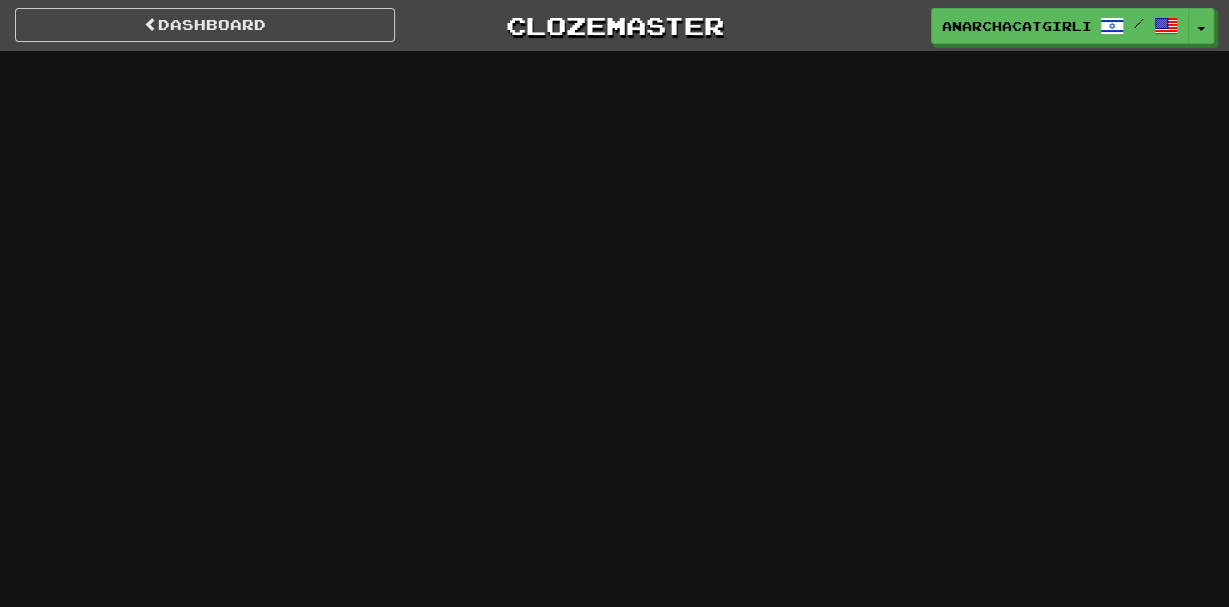 click on "Dashboard
Clozemaster
anarchacatgirlism
/
Toggle Dropdown
Dashboard
Leaderboard
Activity Feed
Notifications
19
Profile
Discussions
한국어
/
English
Streak:
1
Review:
335
Points Today: 160
Français
/
English
Streak:
3
Review:
277
Points Today: 0
Türkçe
/
English
Streak:
36
Review:
398
Points Today: 0
العربية
/
English
Streak:
35
Review:
417
Points Today: 70
فارسی
/
English
Streak:
581
Review:
186
Points Today: 144
עברית
/
English
Streak:
47
Review:
0
Points Today: 368
Русский
/
English
Streak:
137
Review:
335" at bounding box center (614, 303) 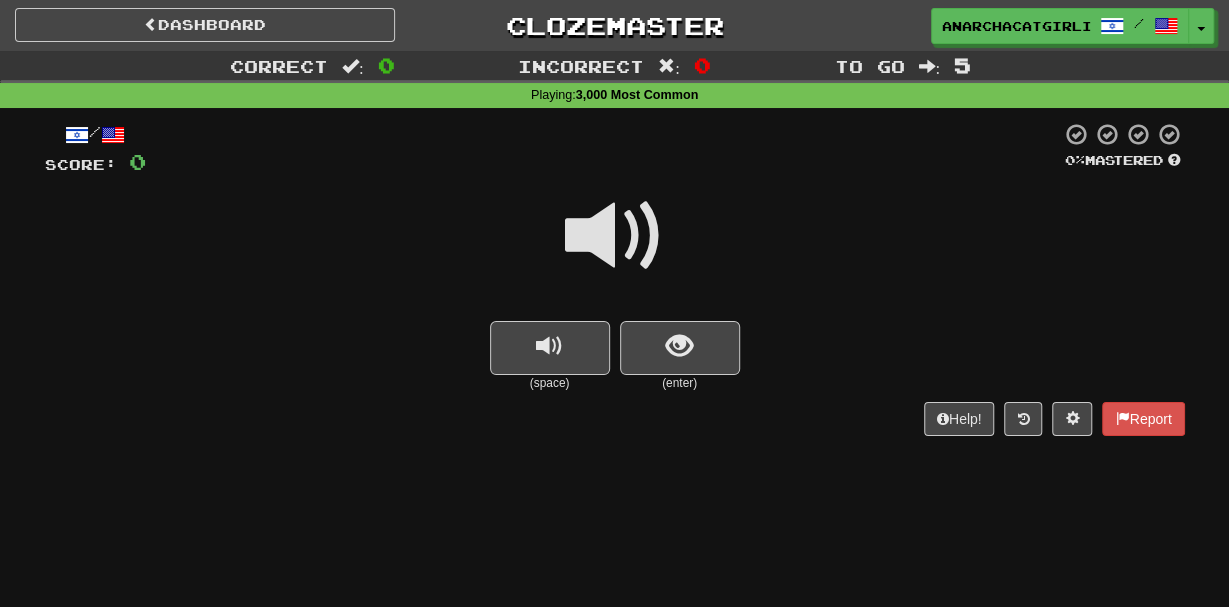 click on "Dashboard
Clozemaster
anarchacatgirlism
/
Toggle Dropdown
Dashboard
Leaderboard
Activity Feed
Notifications
19
Profile
Discussions
한국어
/
English
Streak:
1
Review:
335
Points Today: 160
Français
/
English
Streak:
3
Review:
277
Points Today: 0
Türkçe
/
English
Streak:
36
Review:
398
Points Today: 0
العربية
/
English
Streak:
35
Review:
417
Points Today: 70
فارسی
/
English
Streak:
581
Review:
186
Points Today: 144
עברית
/
English
Streak:
47
Review:
0
Points Today: 368
Русский
/
English
Streak:
137
Review:
335" at bounding box center (614, 303) 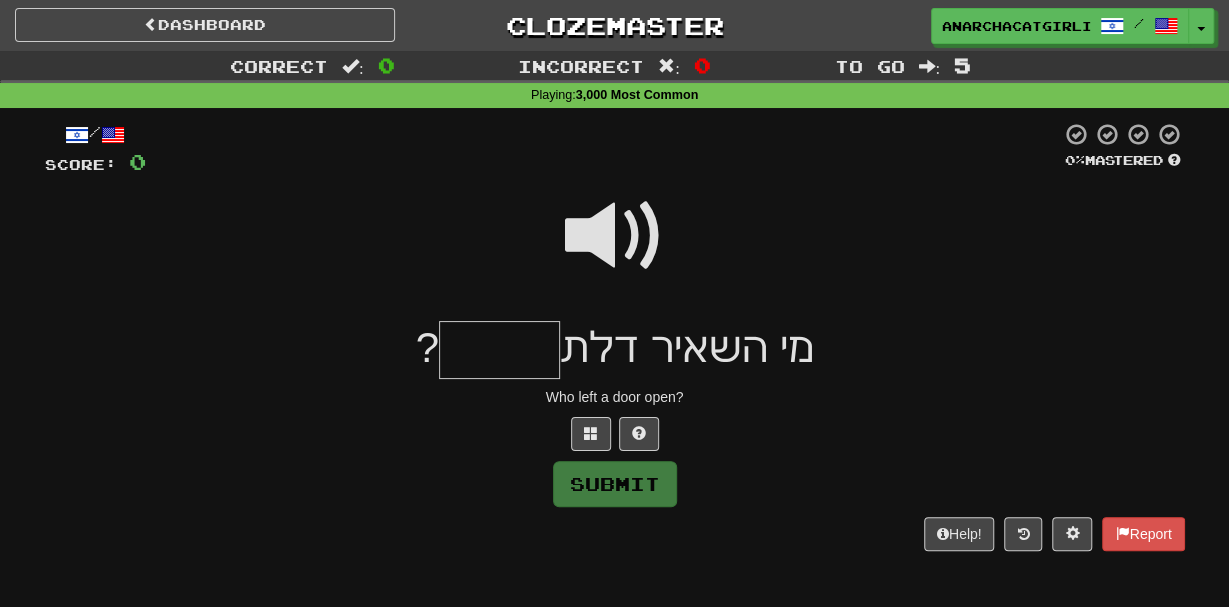 click at bounding box center [615, 236] 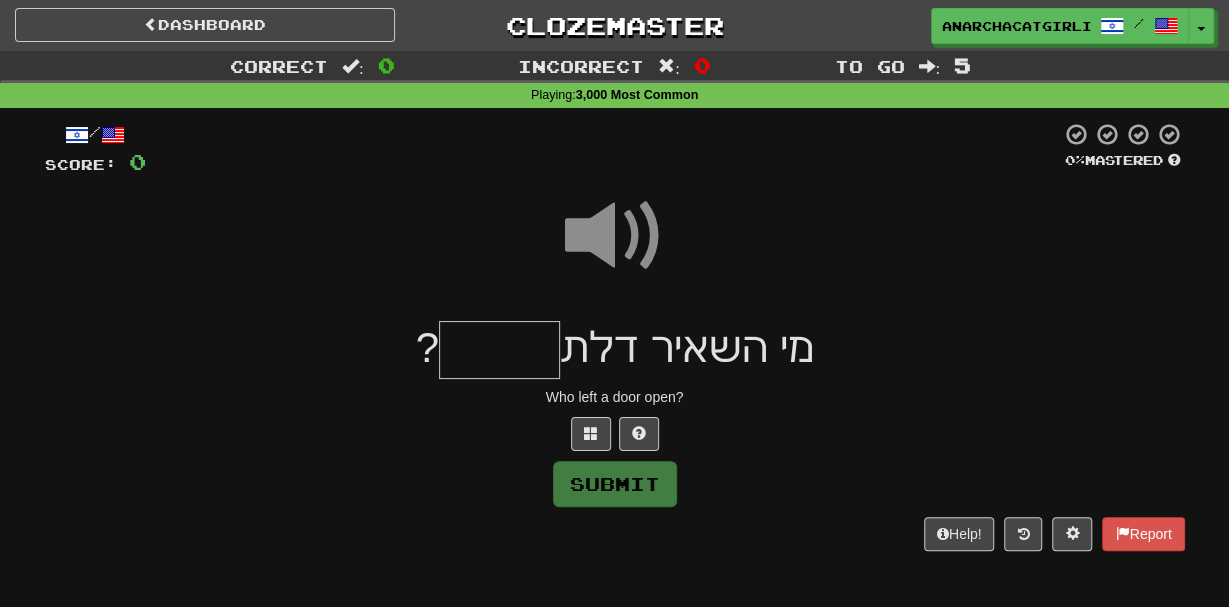 click at bounding box center (499, 350) 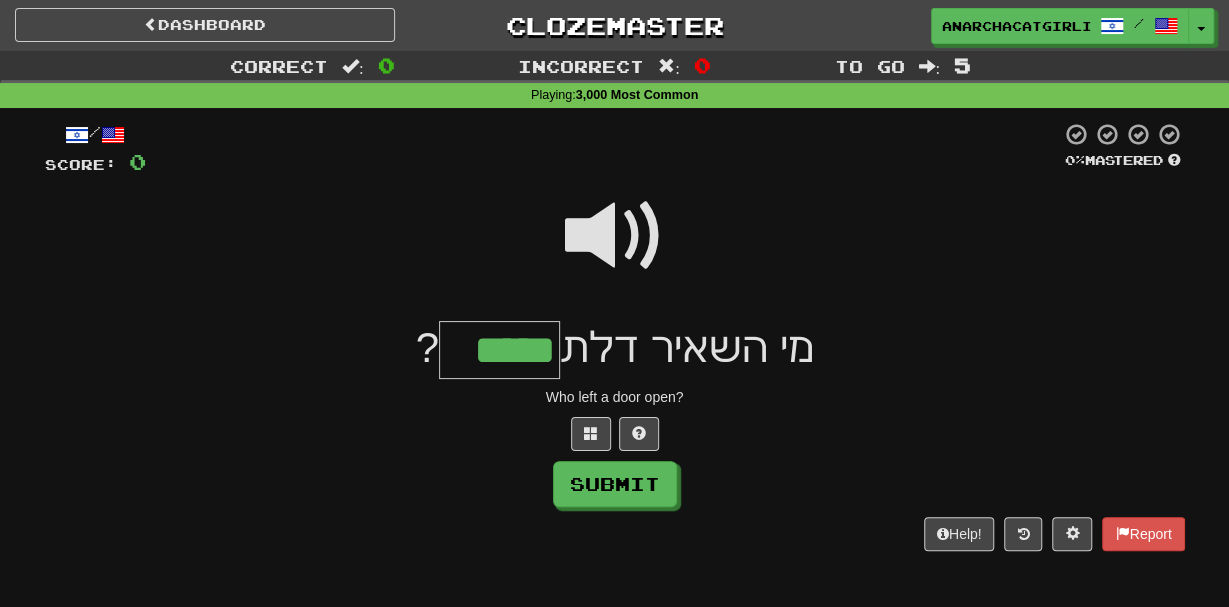 type on "*****" 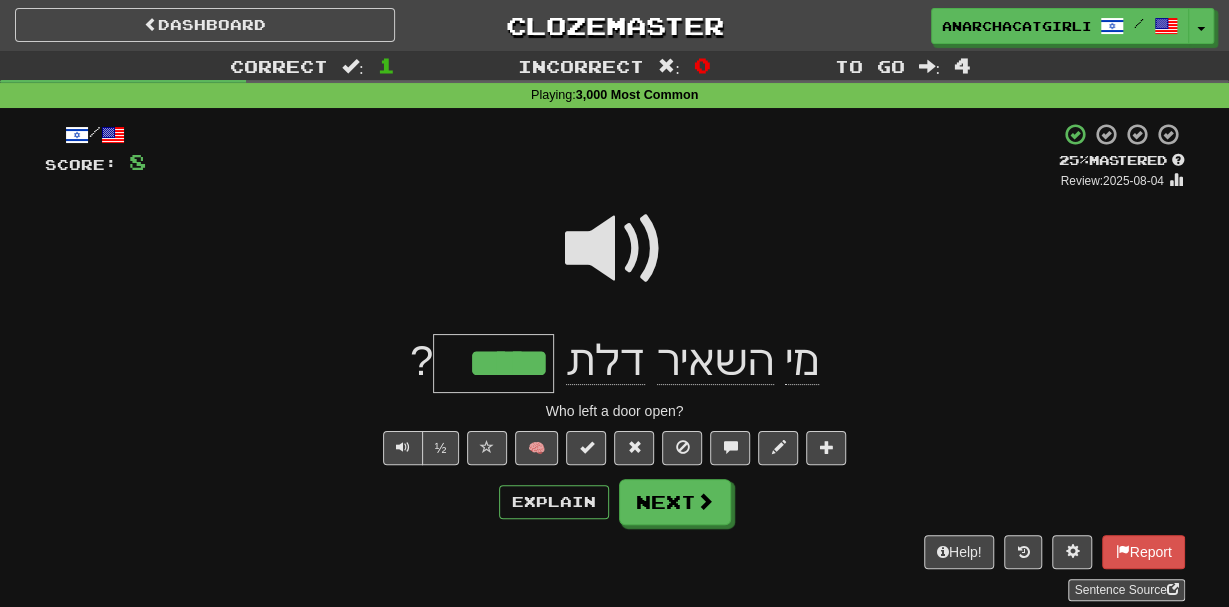 click on "השאיר" 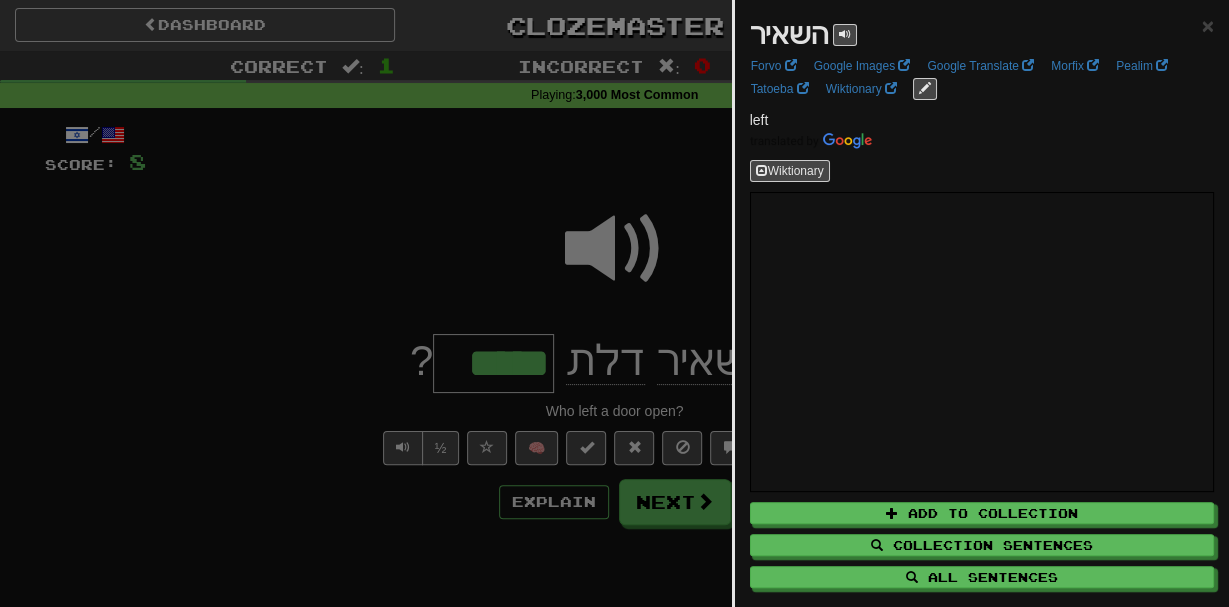click at bounding box center (614, 303) 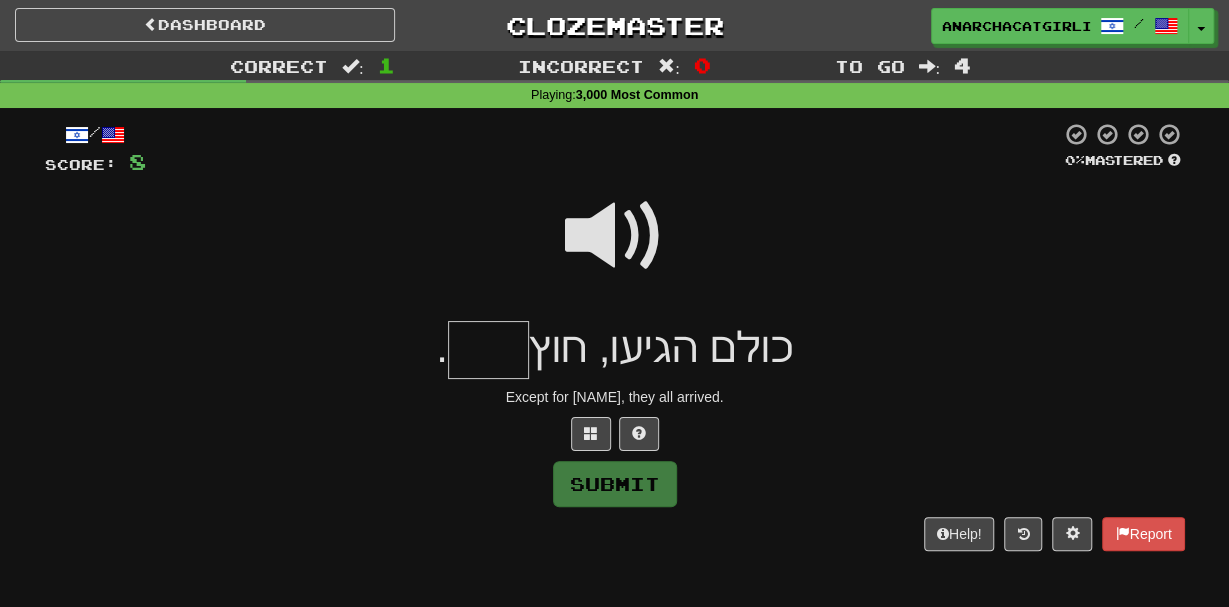 click at bounding box center (615, 249) 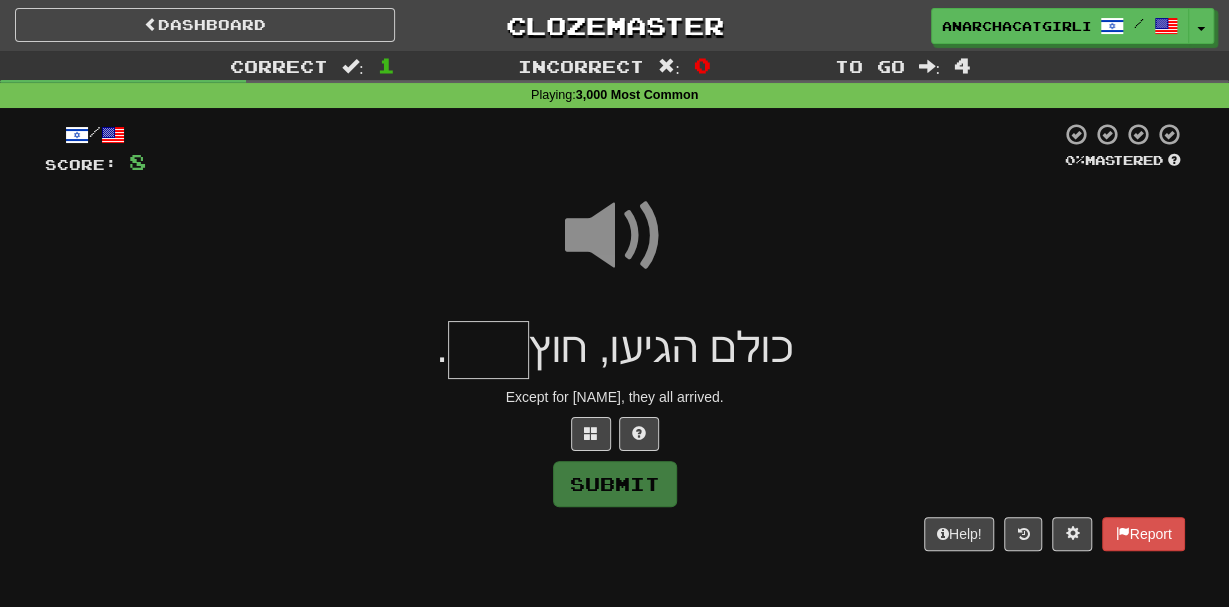 click at bounding box center (488, 350) 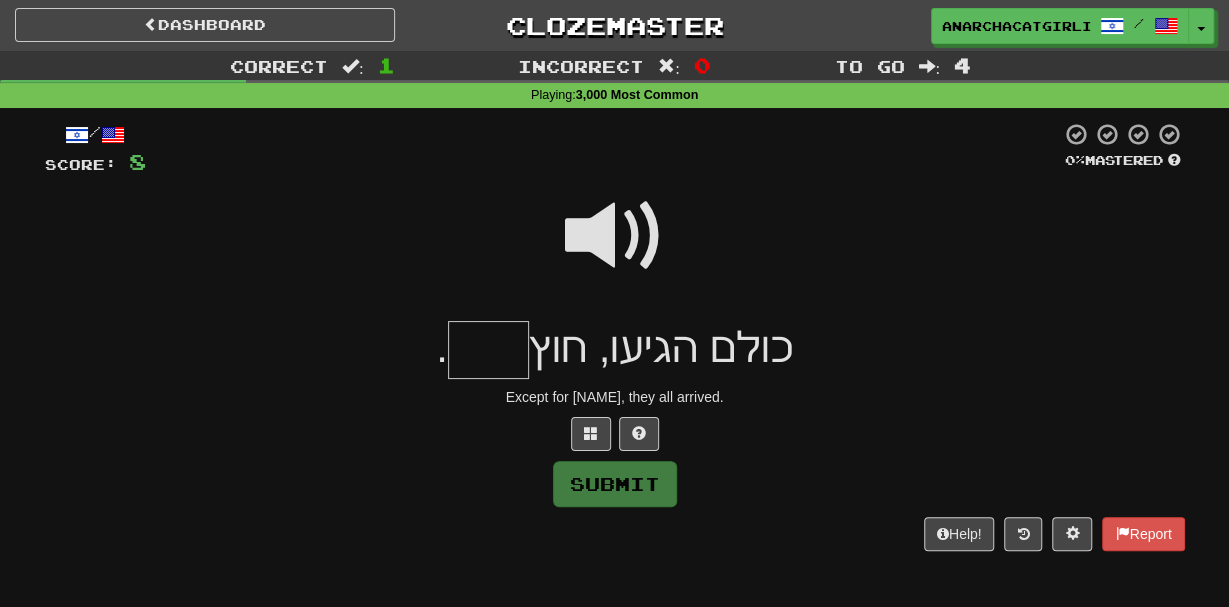 click at bounding box center [615, 249] 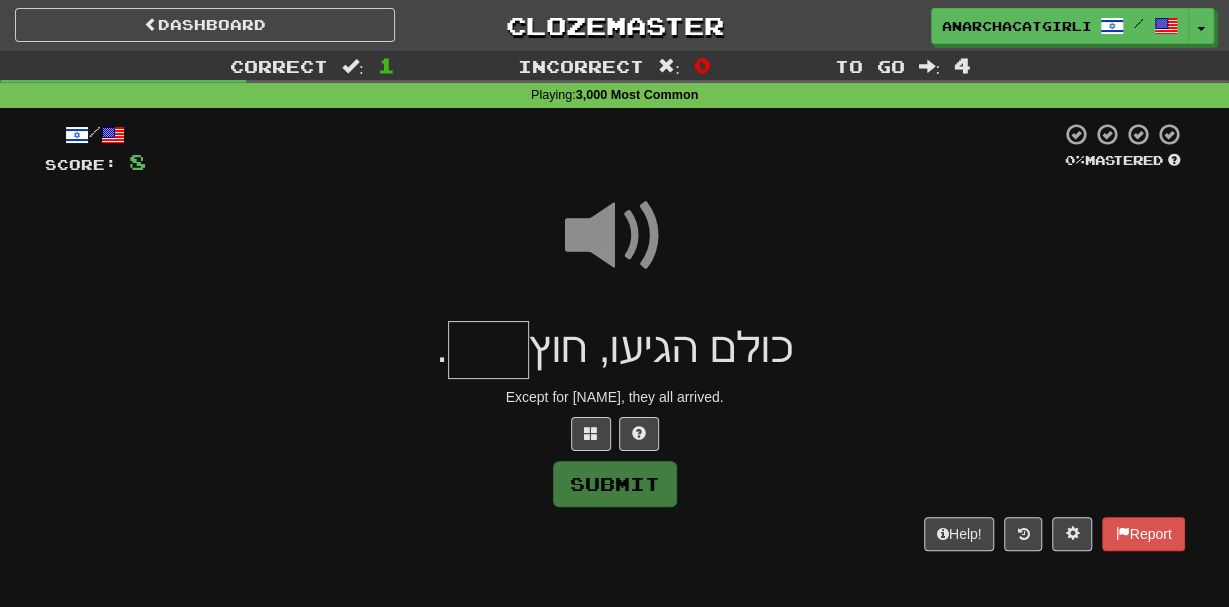 click at bounding box center [488, 350] 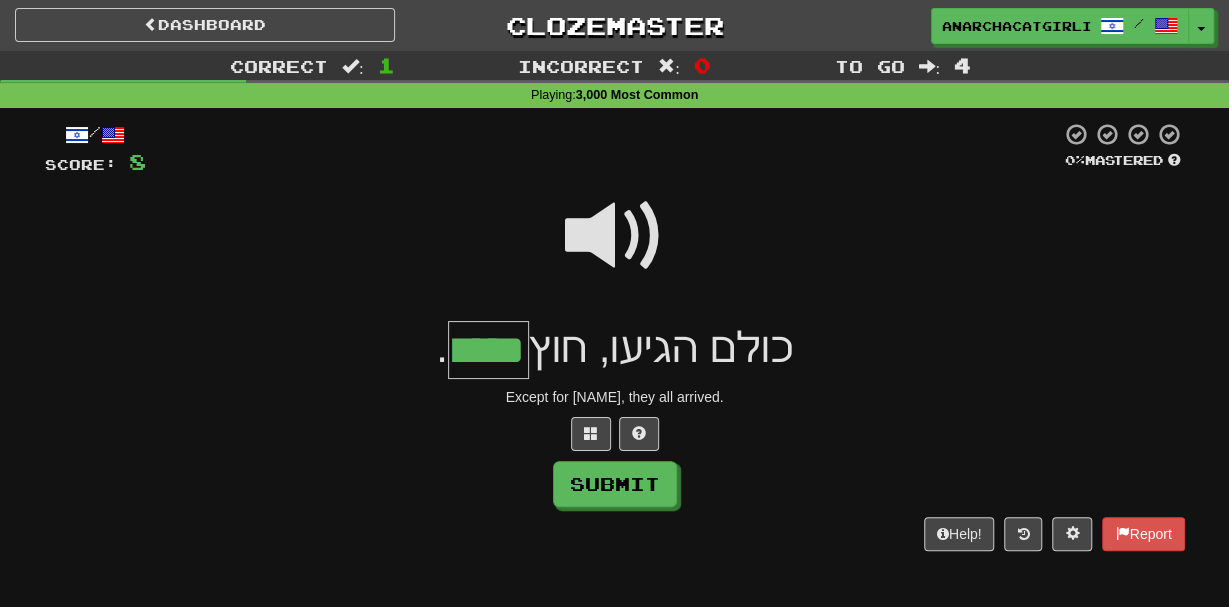 type on "*****" 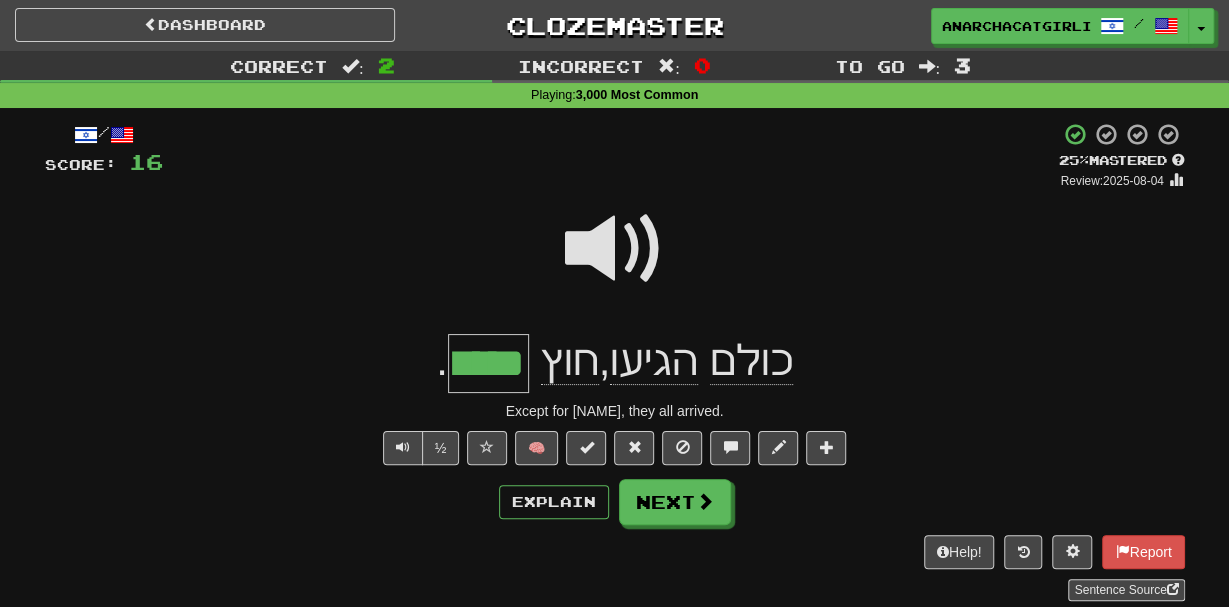 click on "כולם" 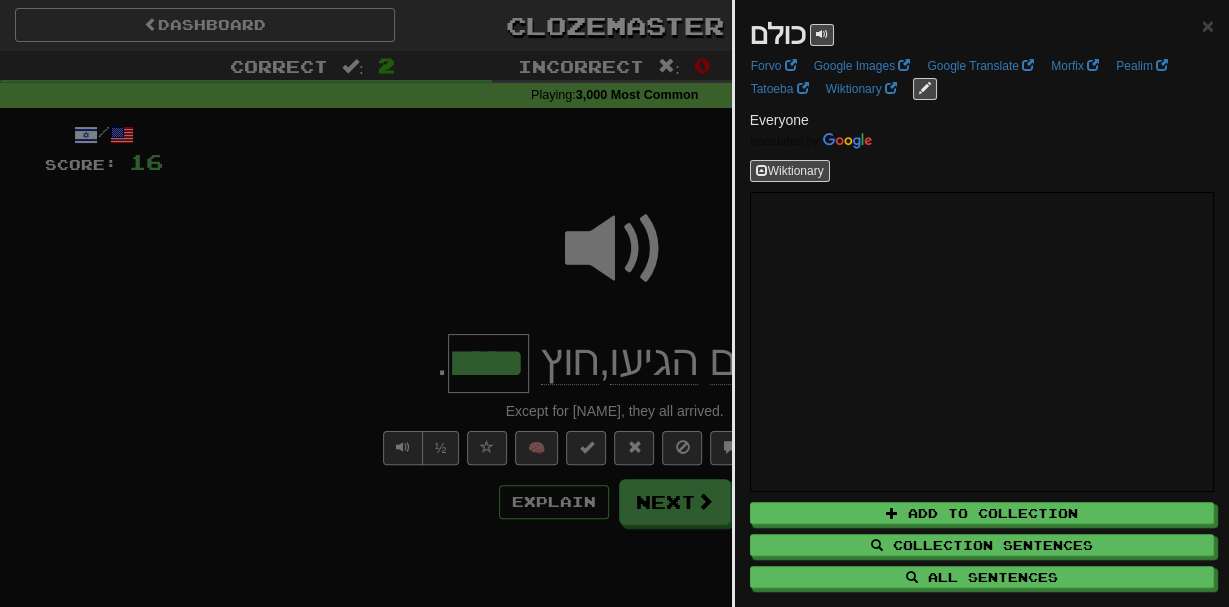 click at bounding box center (614, 303) 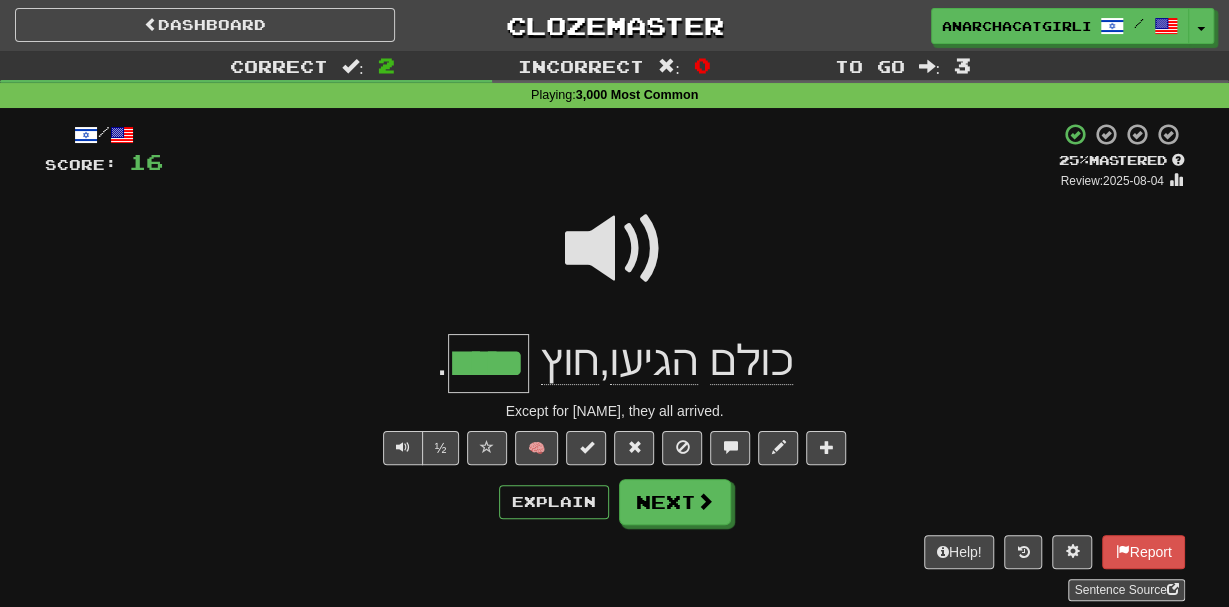 click on "חוץ" 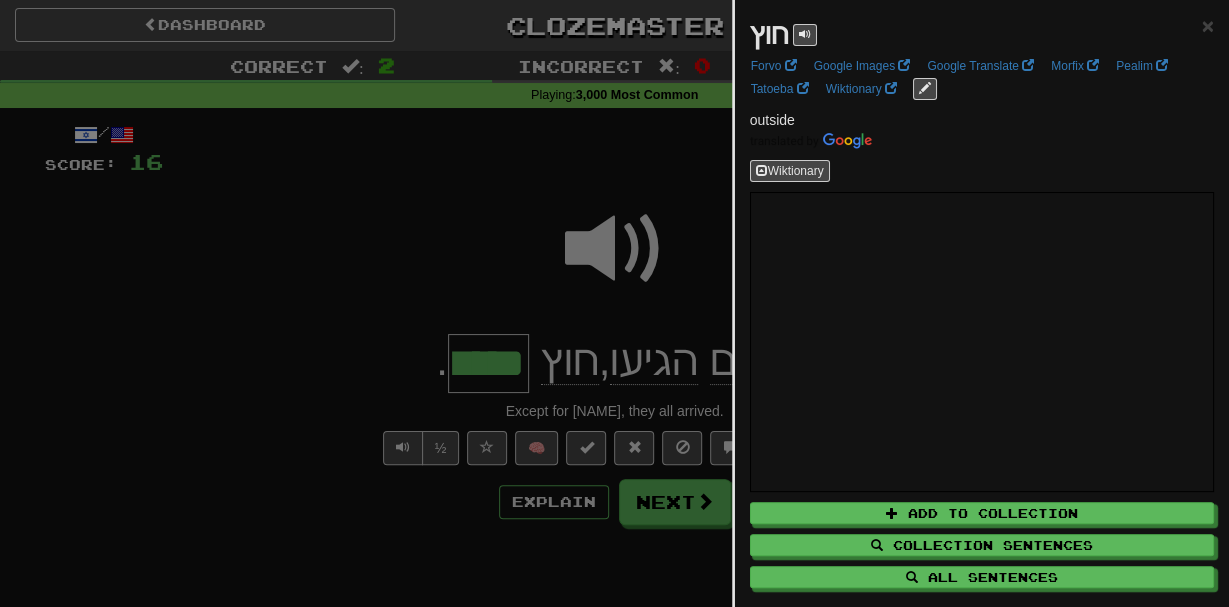 click at bounding box center [614, 303] 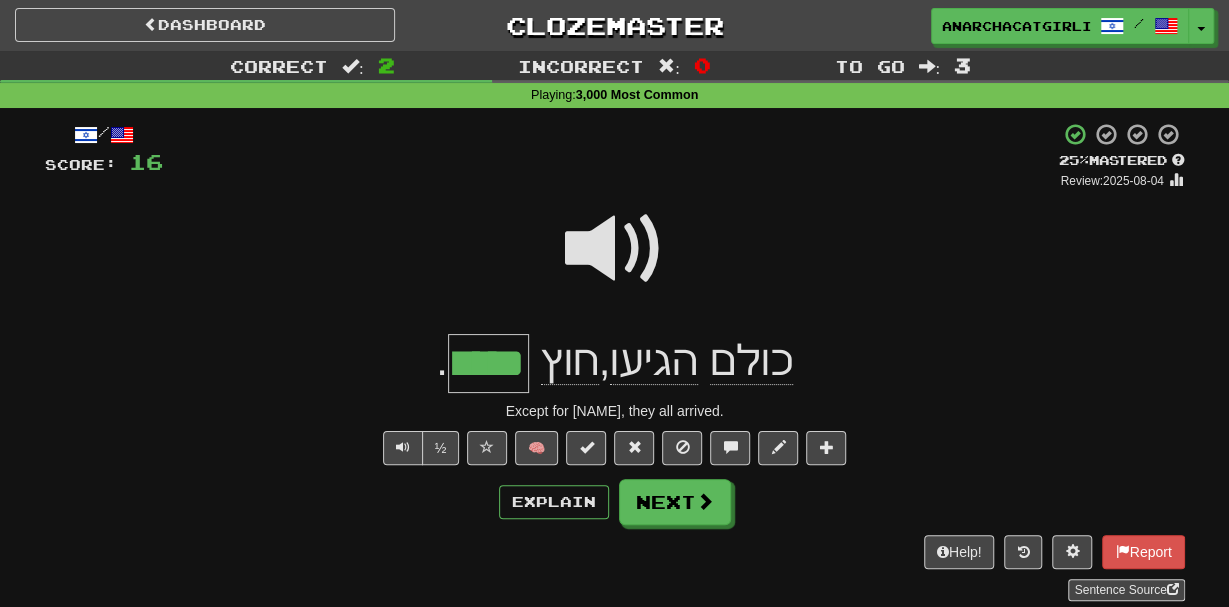 click on "חוץ" 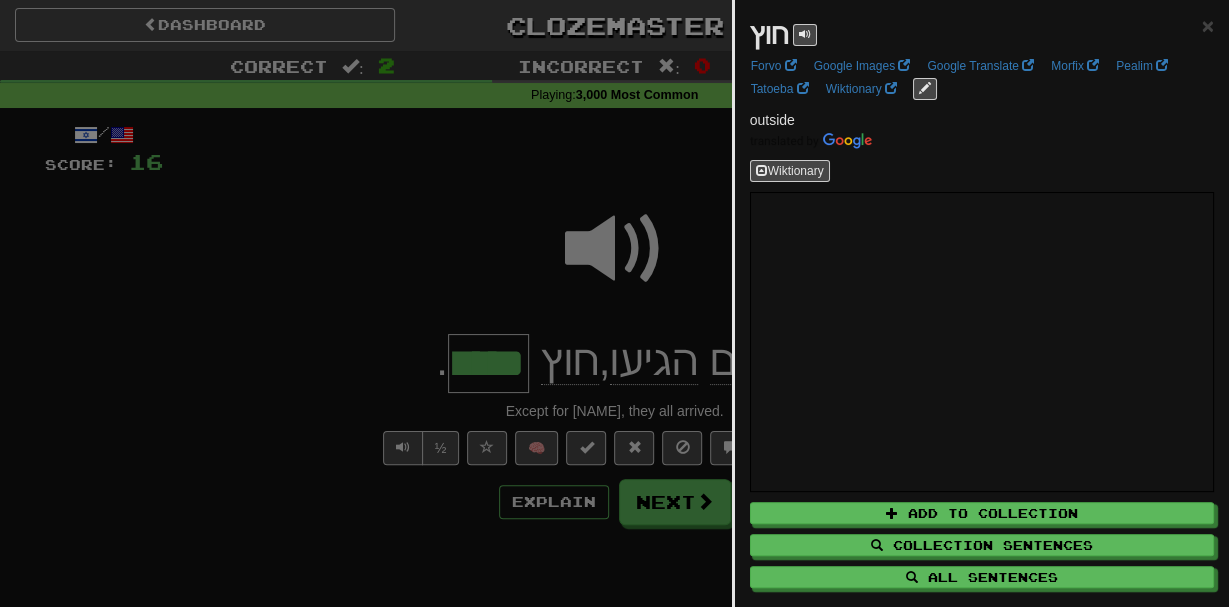 click at bounding box center (614, 303) 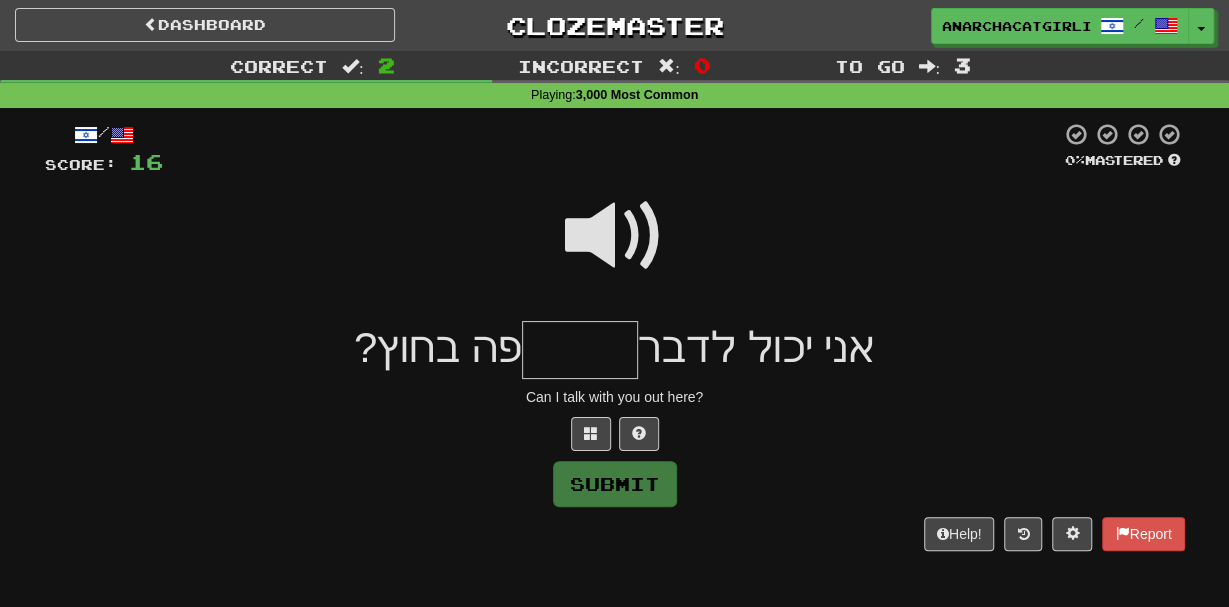 click at bounding box center [615, 236] 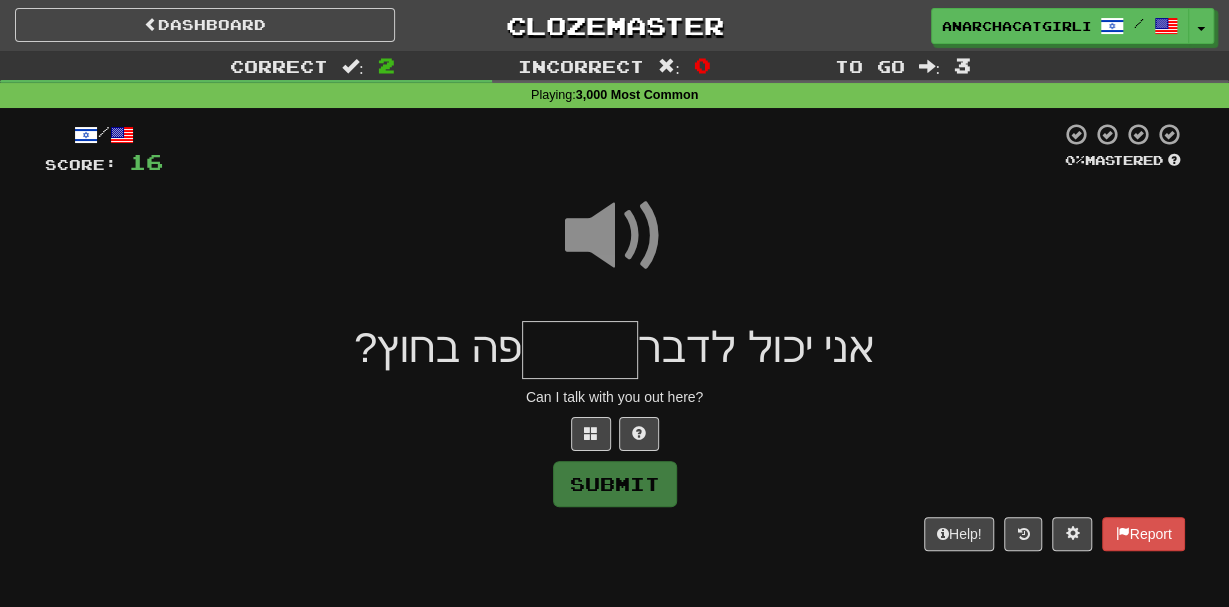 click at bounding box center [580, 350] 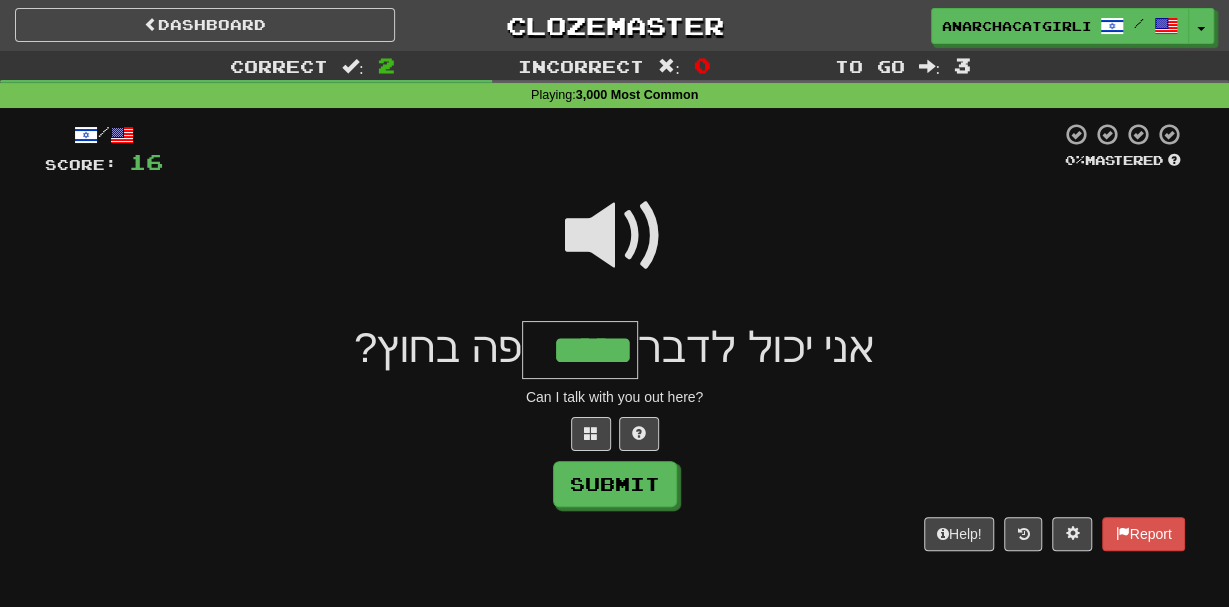 type on "*****" 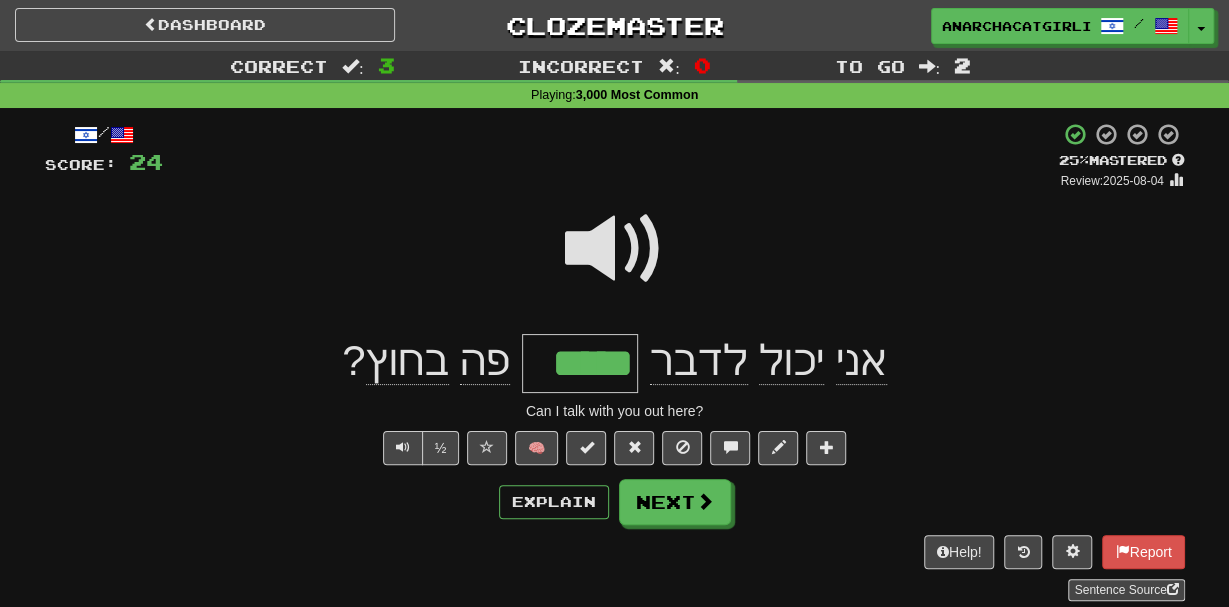 click on "Explain Next" at bounding box center (615, 502) 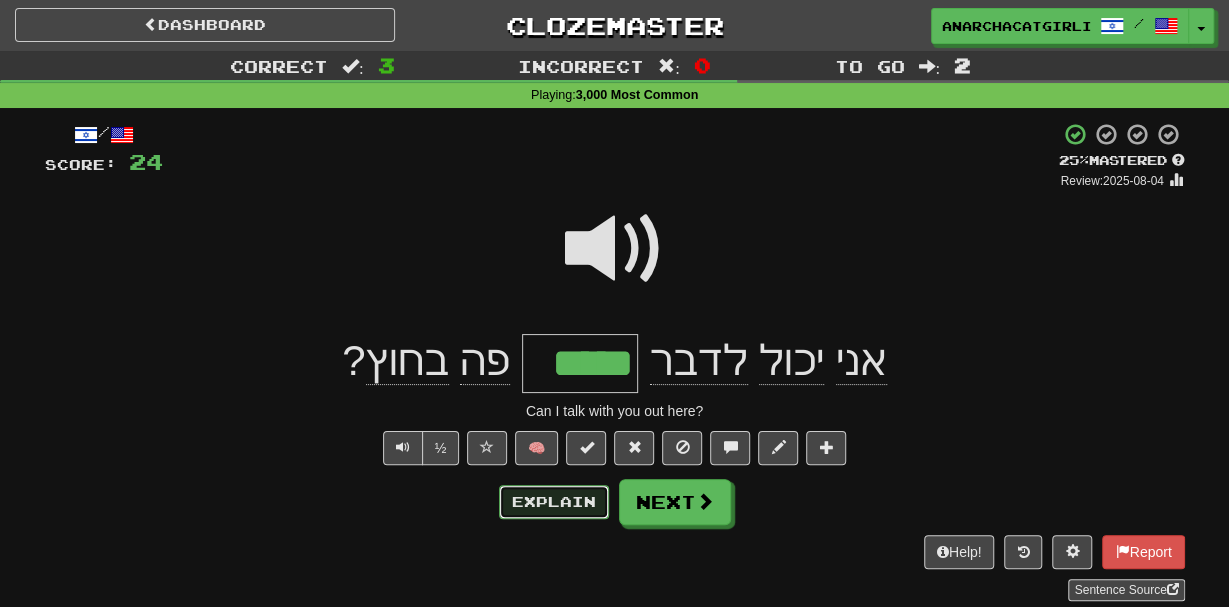 click on "Explain" at bounding box center [554, 502] 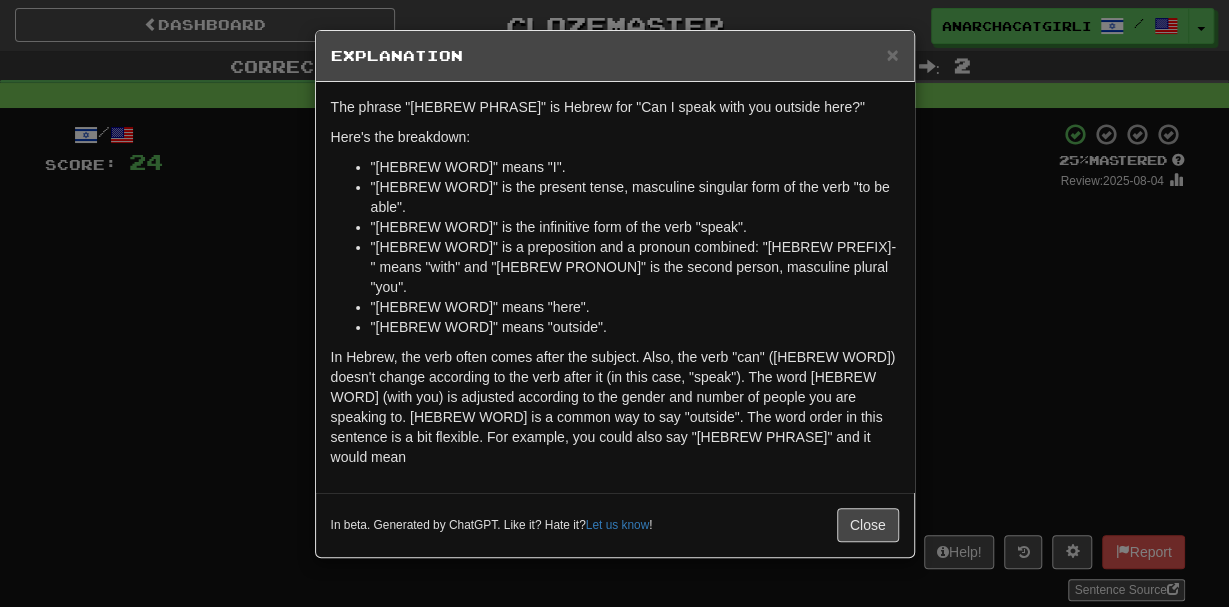 click on "In Hebrew, the verb often comes after the subject. Also, the verb "can" (יכול) doesn't change according to the verb after it (in this case, "speak"). The word איתכם (with you) is adjusted according to the gender and number of people you are speaking to. בחוץ is a common way to say "outside". The word order in this sentence is a bit flexible. For example, you could also say "אני יכול לדבר בחוץ איתכם?" and it would mean" at bounding box center (615, 407) 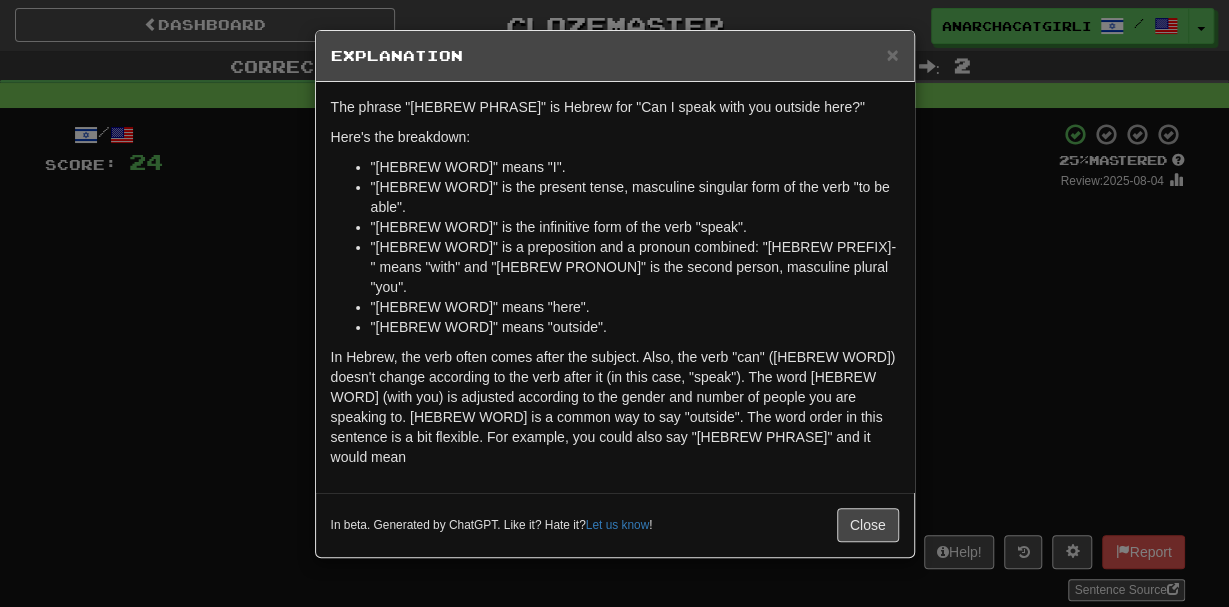 click on "× Explanation The phrase "אני יכול לדבר איתכם פה בחוץ?" is Hebrew for "Can I speak with you outside here?"
Here's the breakdown:
"אני" means "I".
"יכול" is the present tense, masculine singular form of the verb "to be able".
"לדבר" is the infinitive form of the verb "speak".
"איתכם" is a preposition and a pronoun combined: "אית-" means "with" and "כם" is the second person, masculine plural "you".
"פה" means "here".
"בחוץ" means "outside".
In Hebrew, the verb often comes after the subject. Also, the verb "can" (יכול) doesn't change according to the verb after it (in this case, "speak"). The word איתכם (with you) is adjusted according to the gender and number of people you are speaking to. בחוץ is a common way to say "outside". The word order in this sentence is a bit flexible. For example, you could also say "אני יכול לדבר בחוץ איתכם?" and it would mean In beta. Generated by ChatGPT. Like it? Hate it?  !" at bounding box center (614, 303) 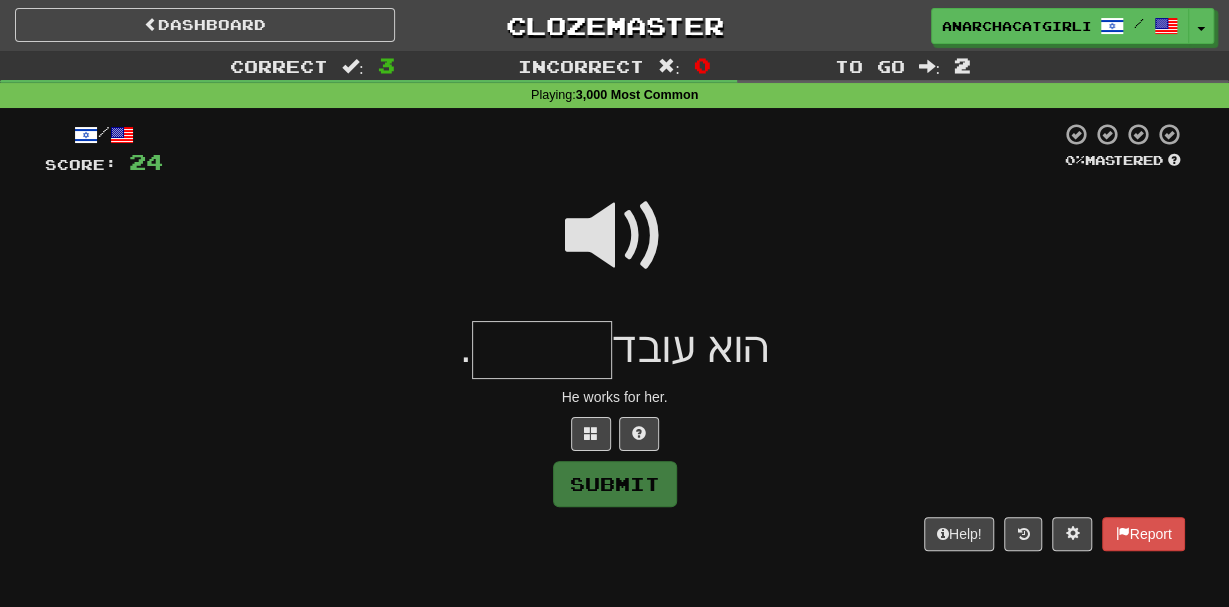 type on "*" 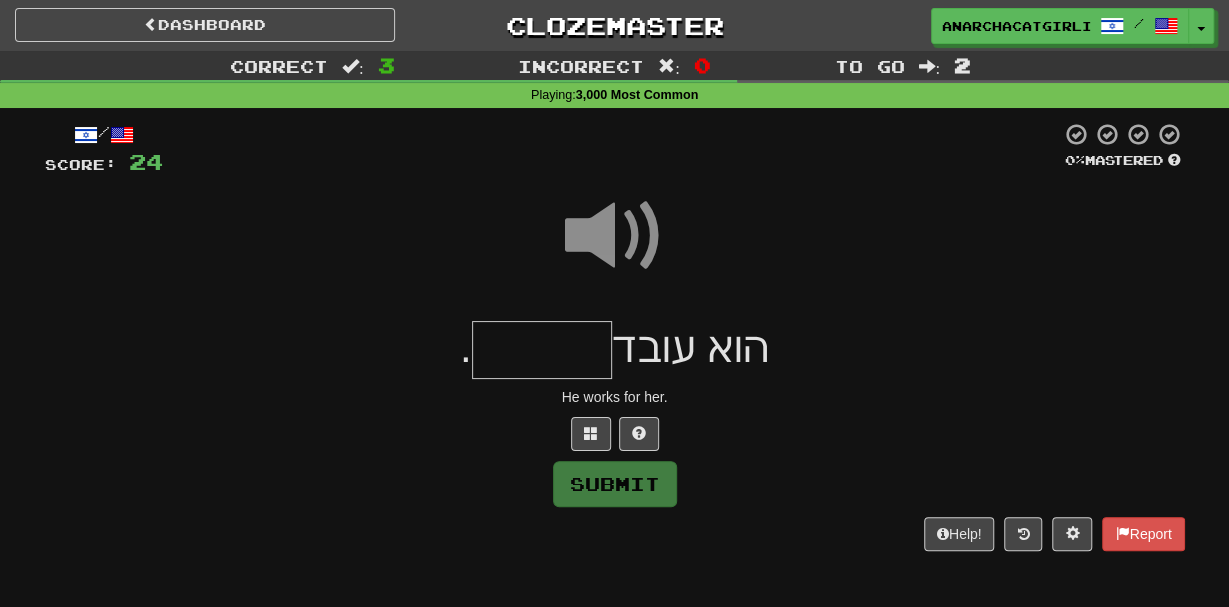 click at bounding box center [542, 350] 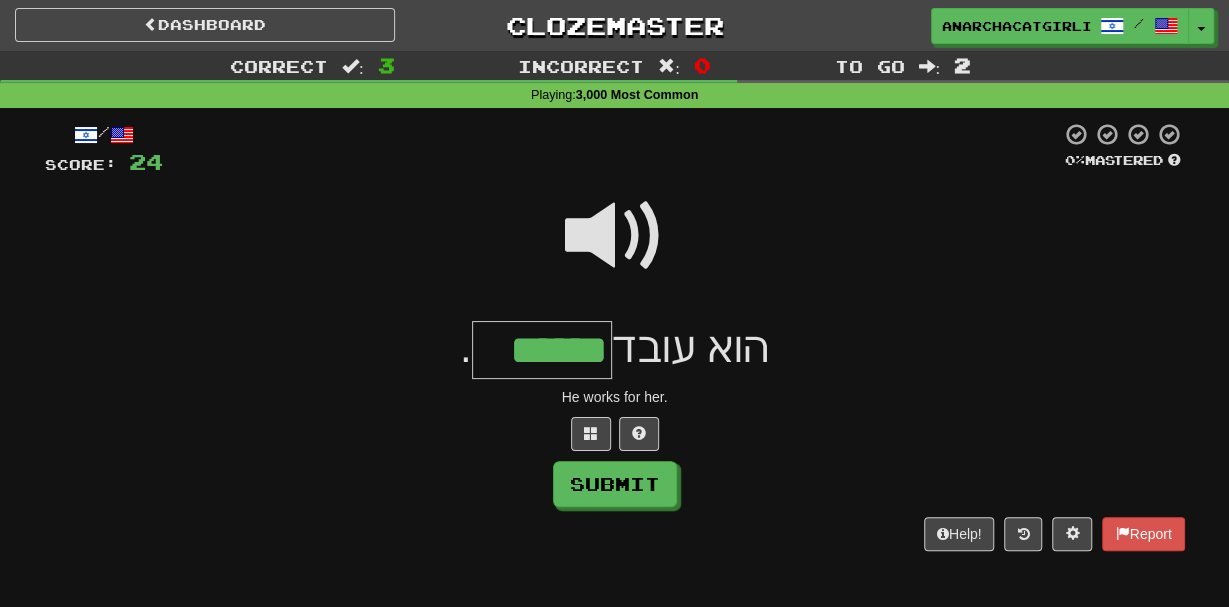 type on "******" 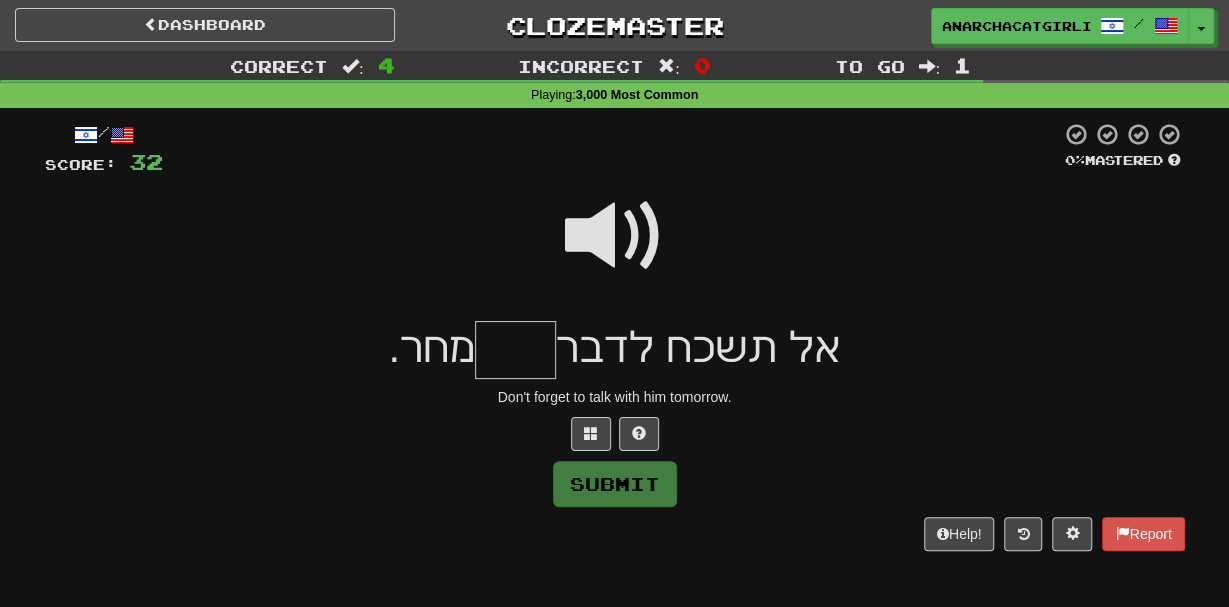 click at bounding box center [615, 236] 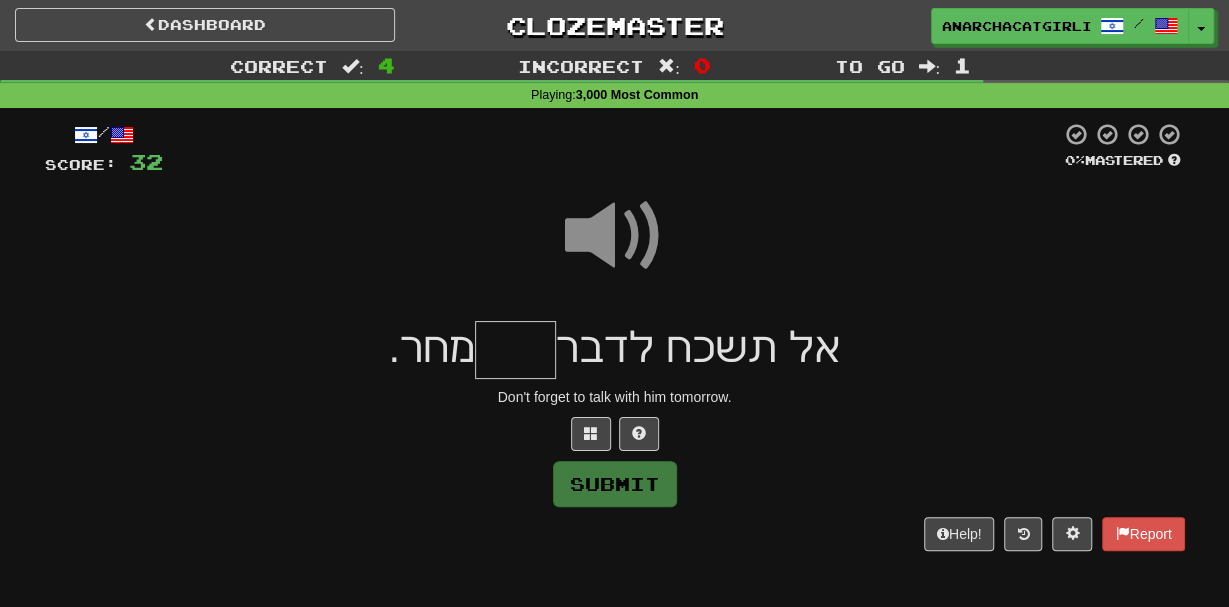click at bounding box center [515, 350] 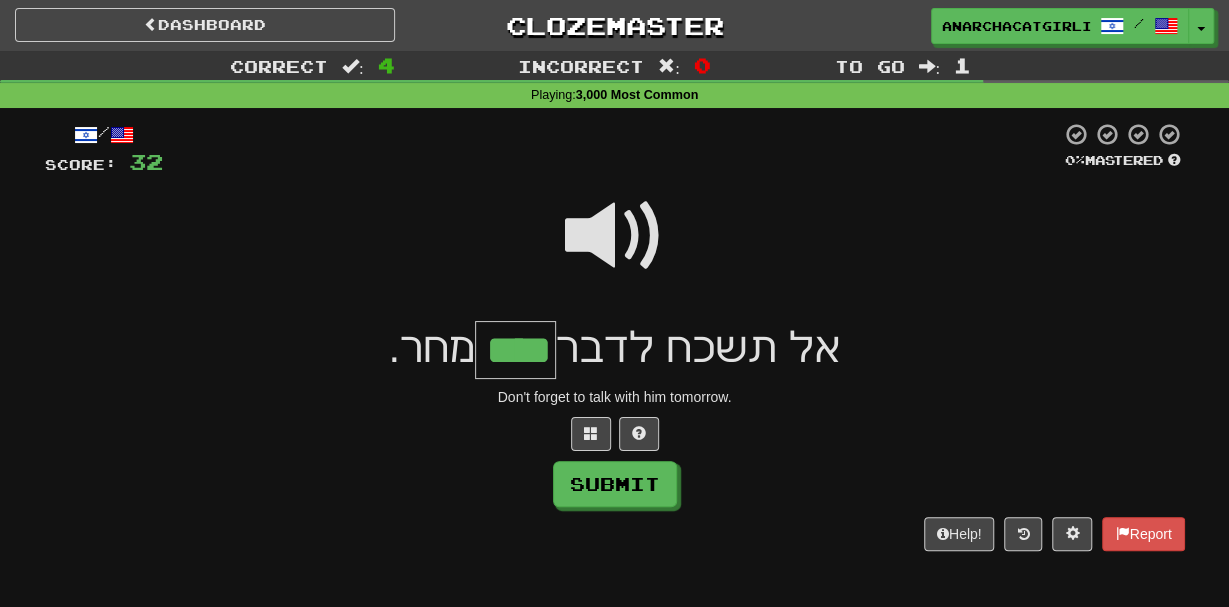 type on "****" 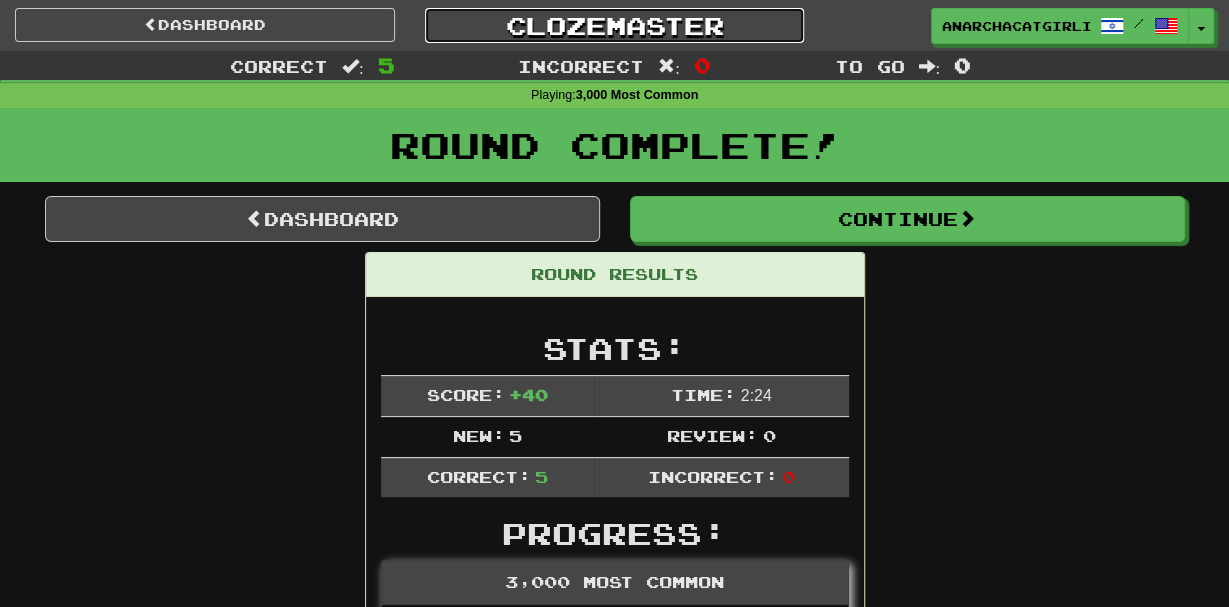click on "Clozemaster" at bounding box center (615, 25) 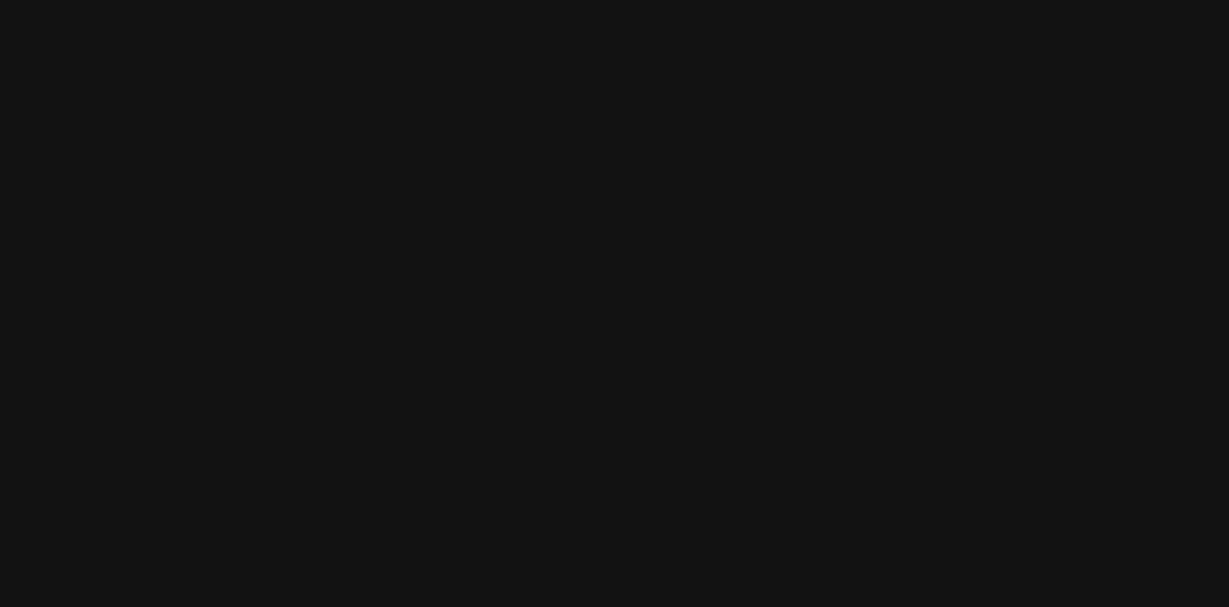 scroll, scrollTop: 0, scrollLeft: 0, axis: both 